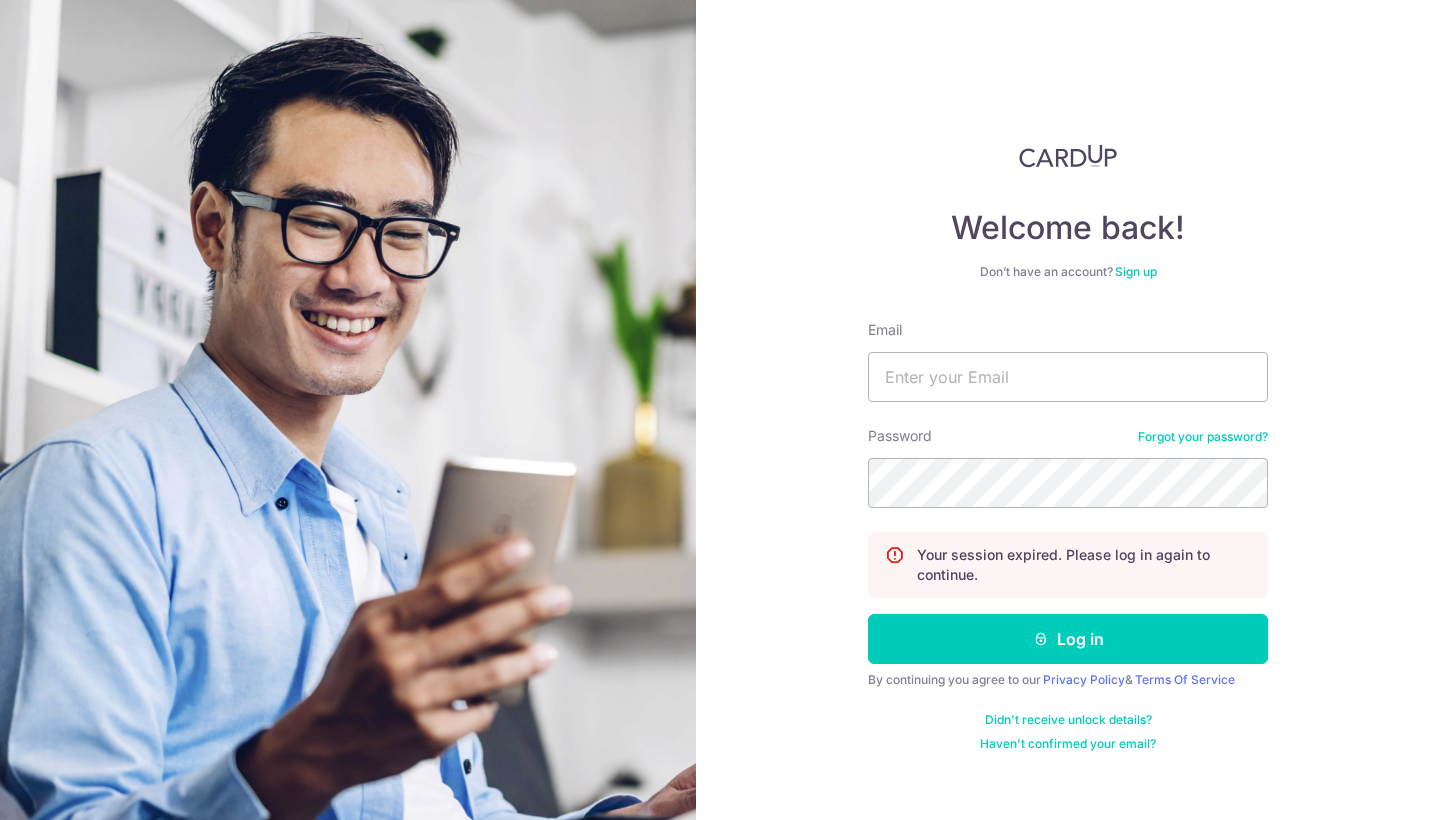 scroll, scrollTop: 0, scrollLeft: 0, axis: both 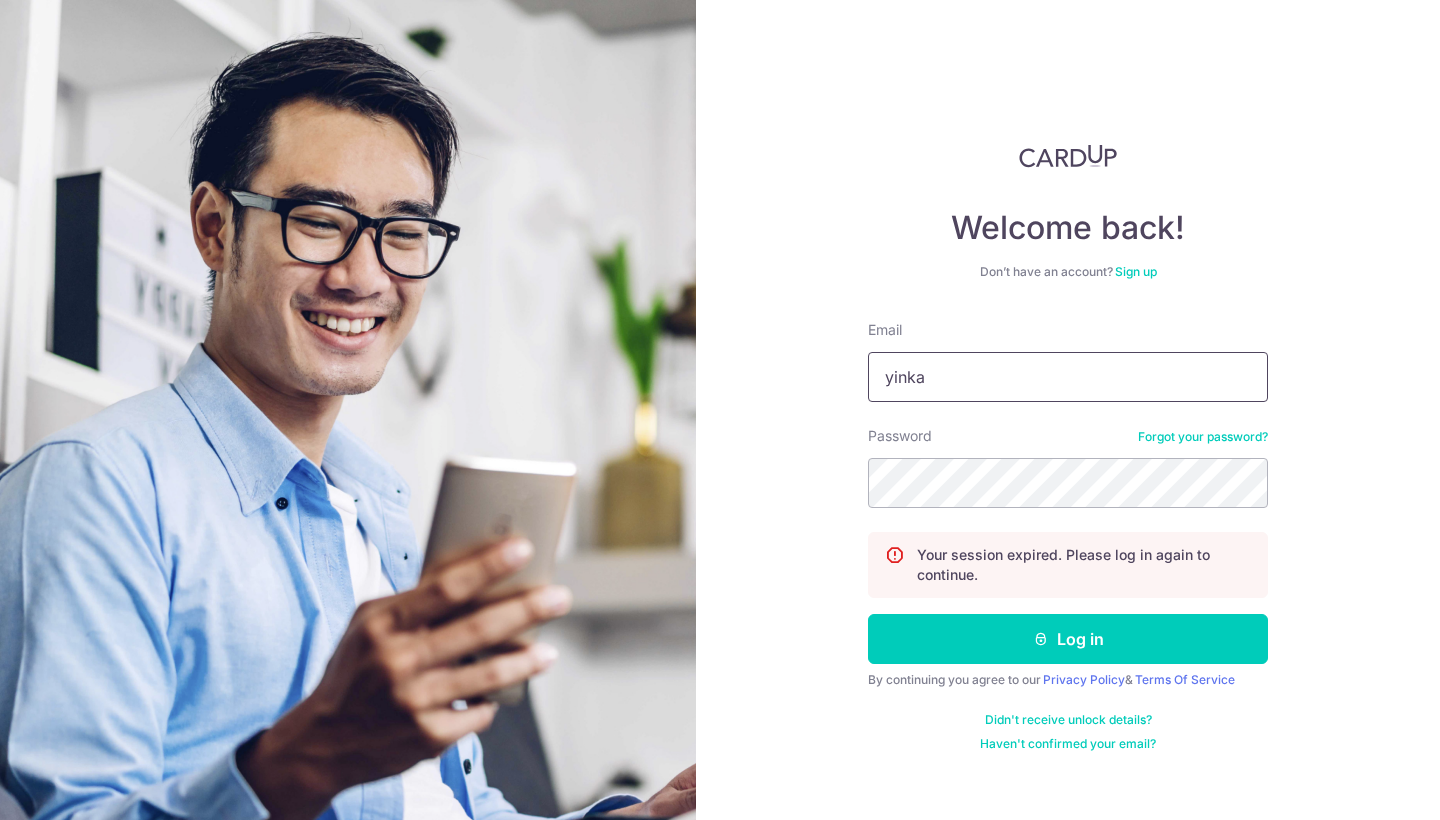 type on "yinkahkit@gmail.com" 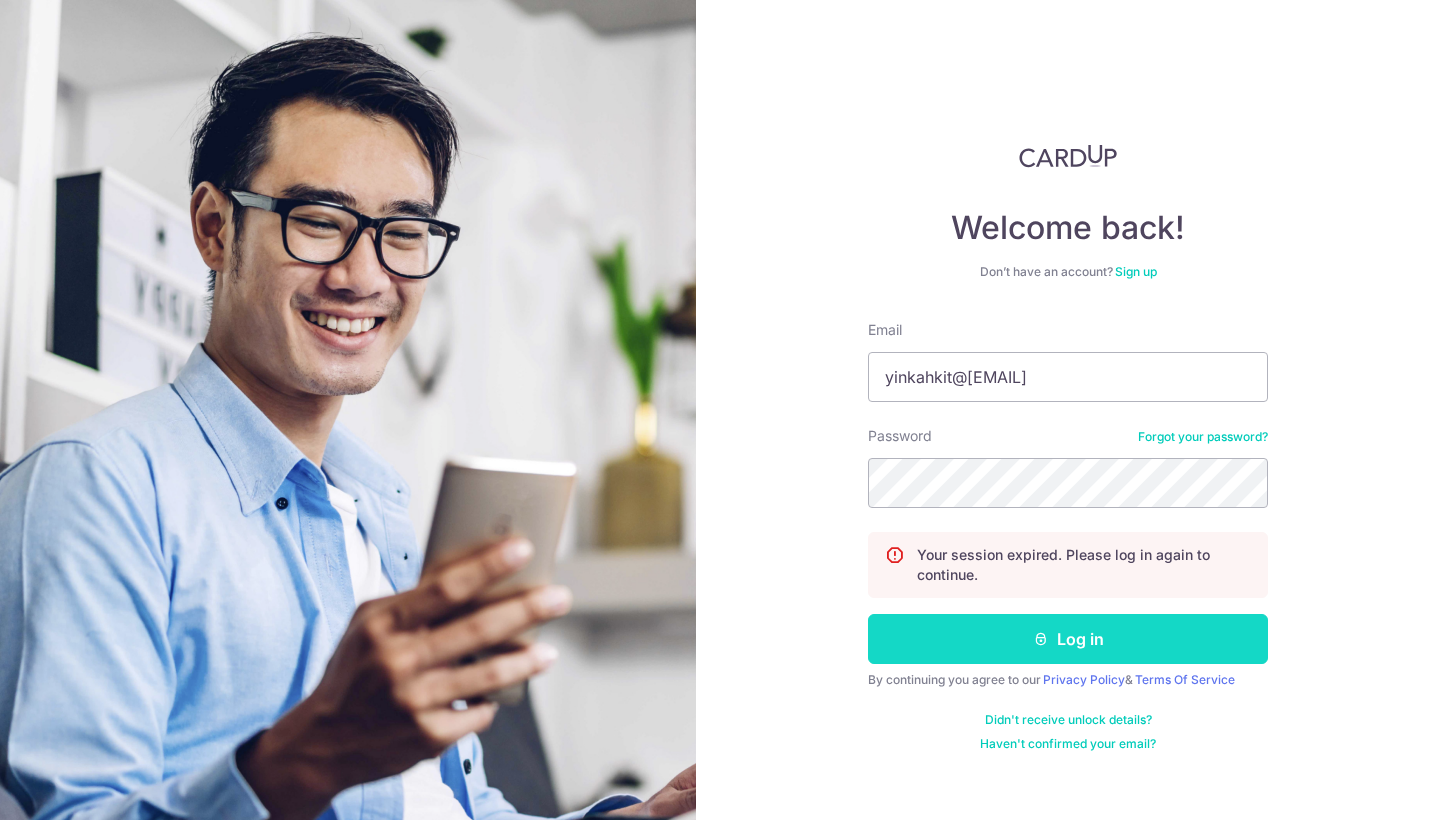 click on "Log in" at bounding box center [1068, 639] 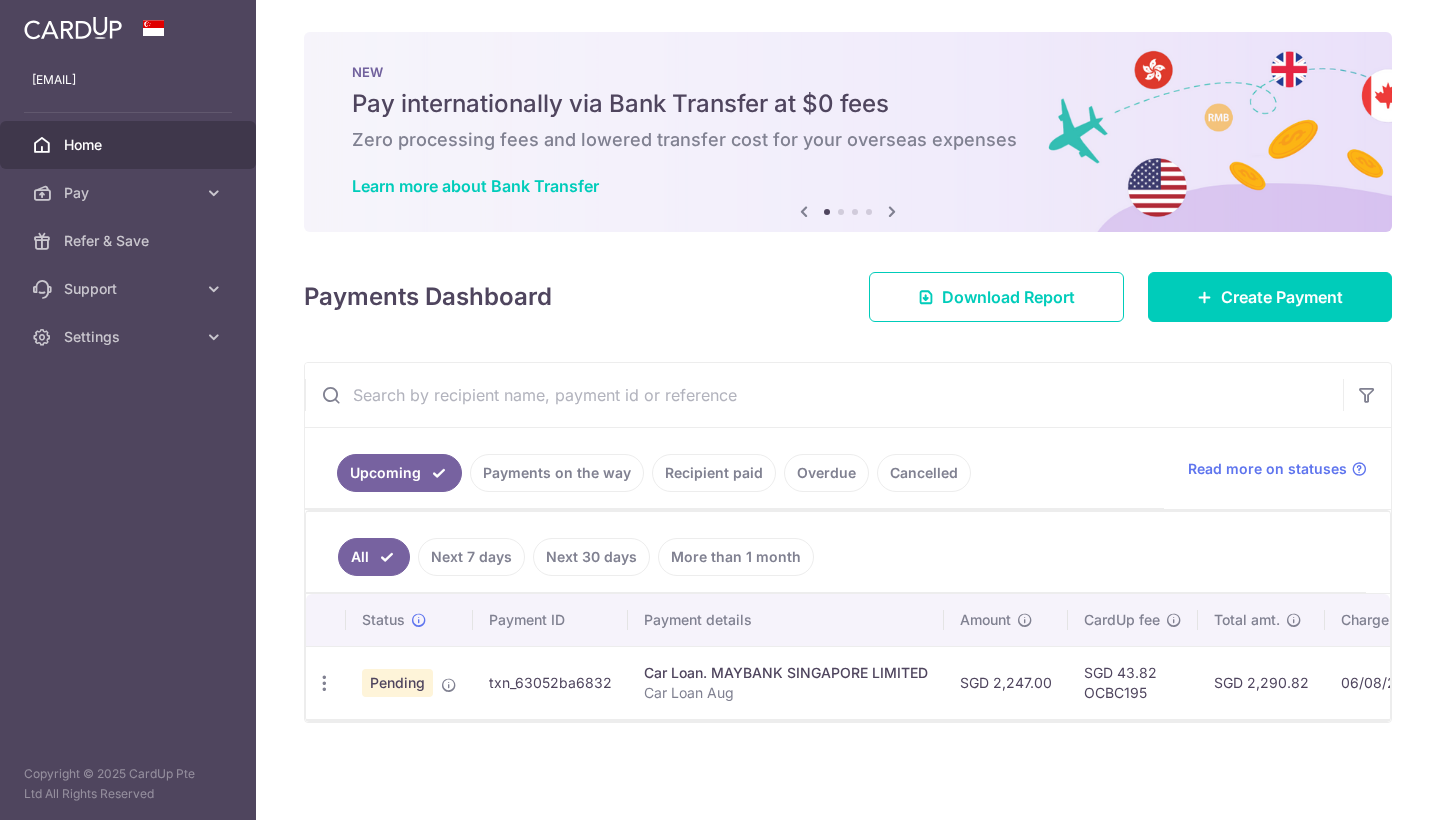 scroll, scrollTop: 0, scrollLeft: 0, axis: both 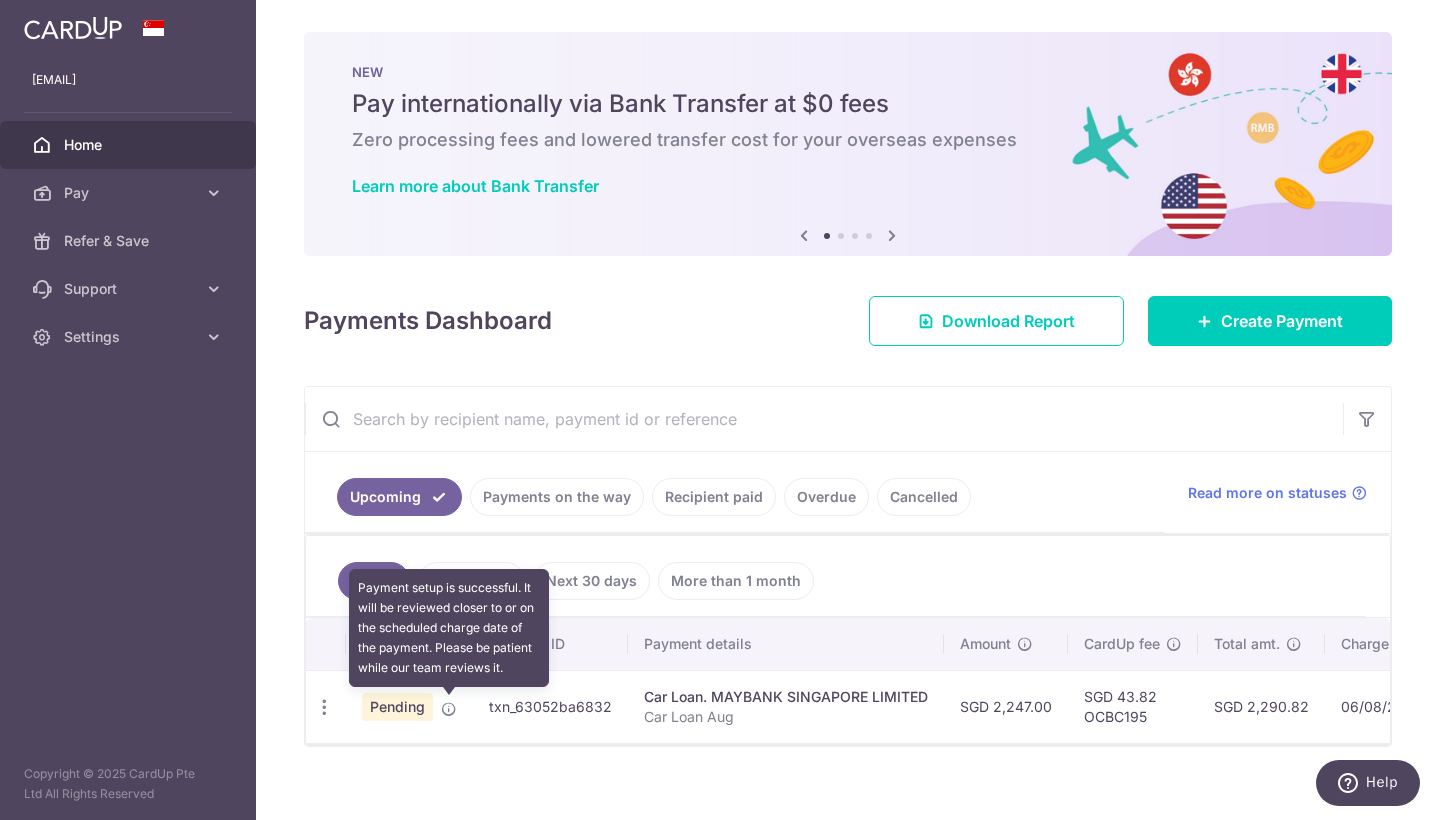click at bounding box center (449, 709) 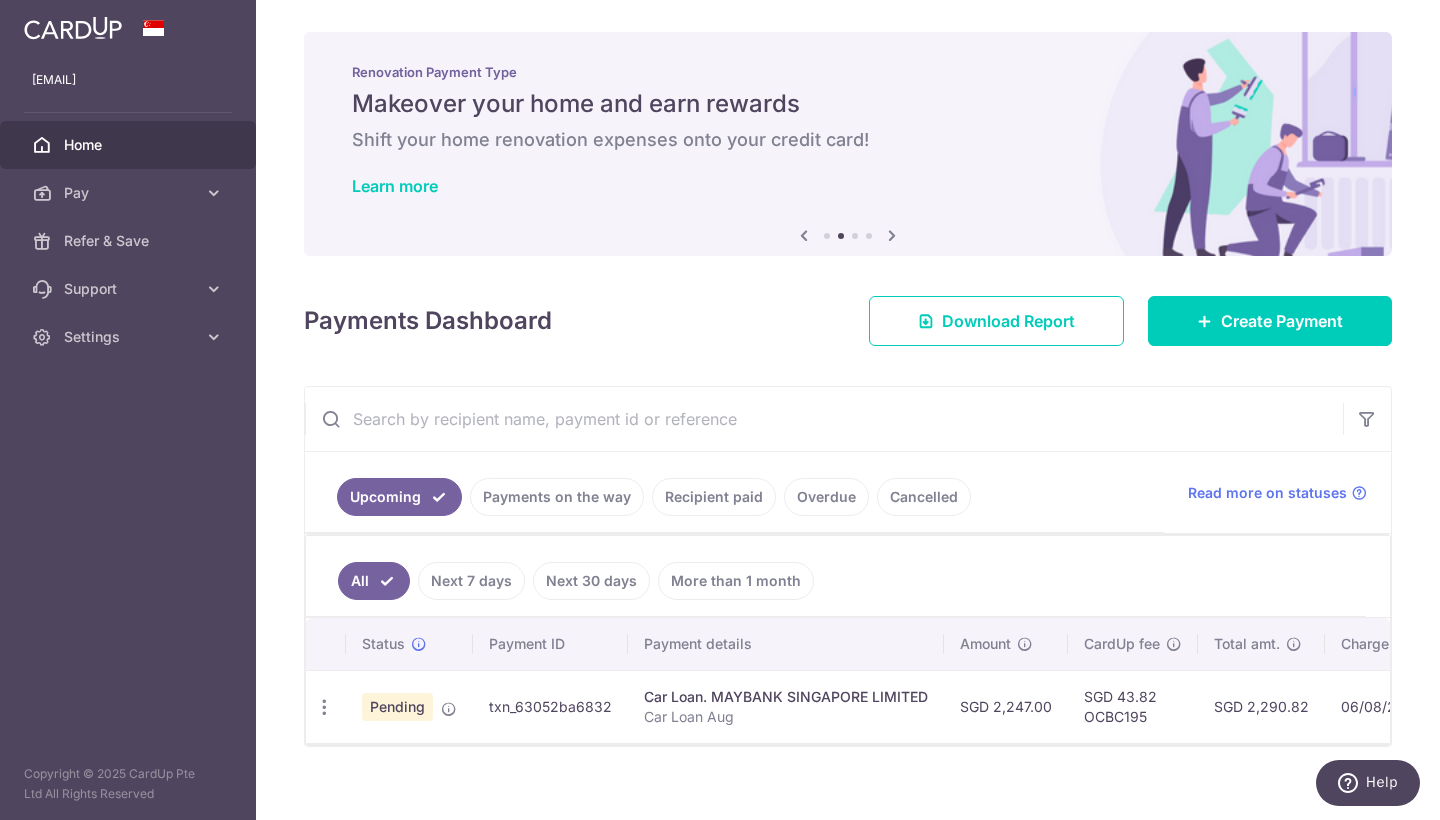 click on "Payments Dashboard
Download Report
Create Payment" at bounding box center [848, 317] 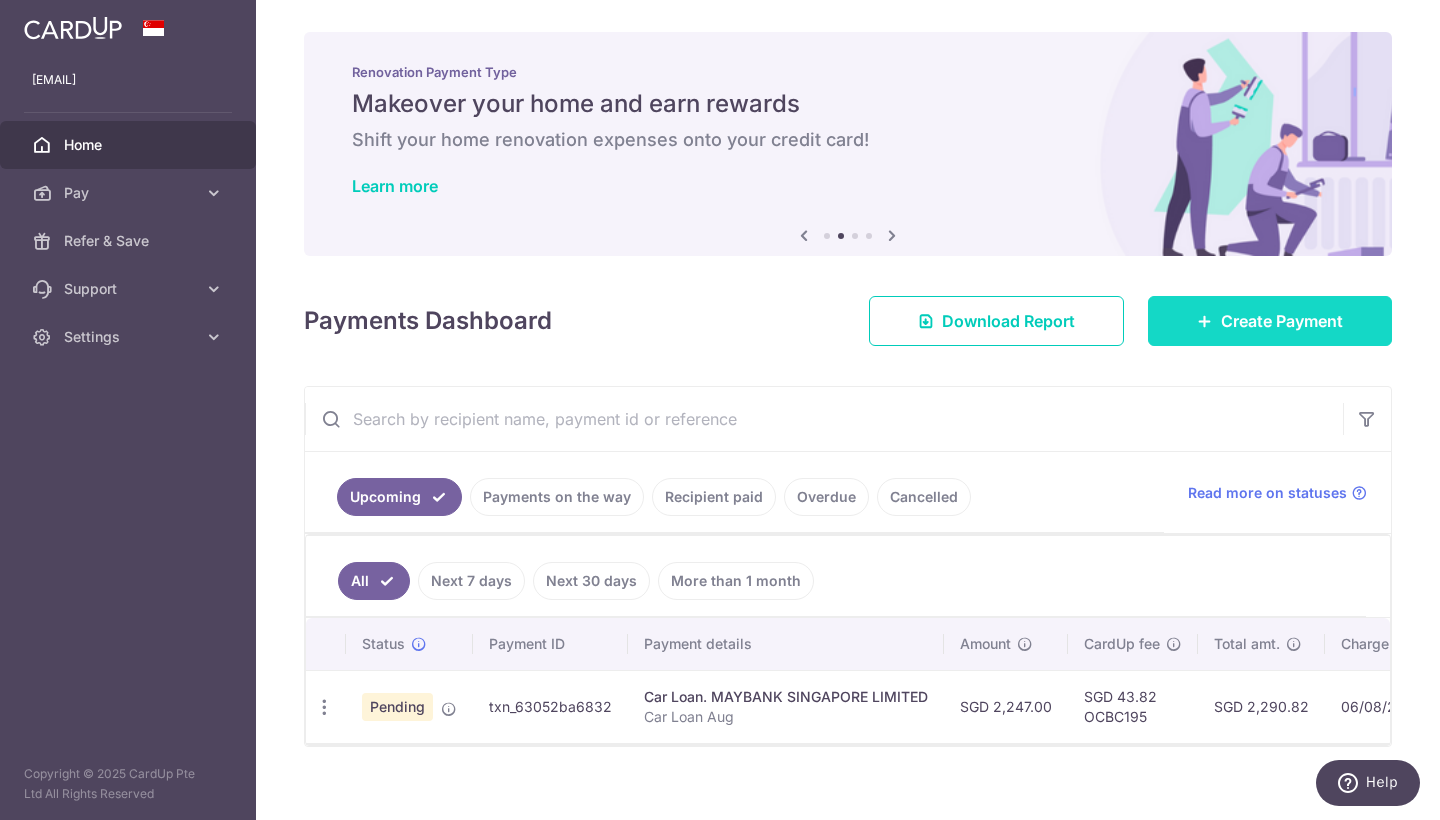 click on "Create Payment" at bounding box center (1270, 321) 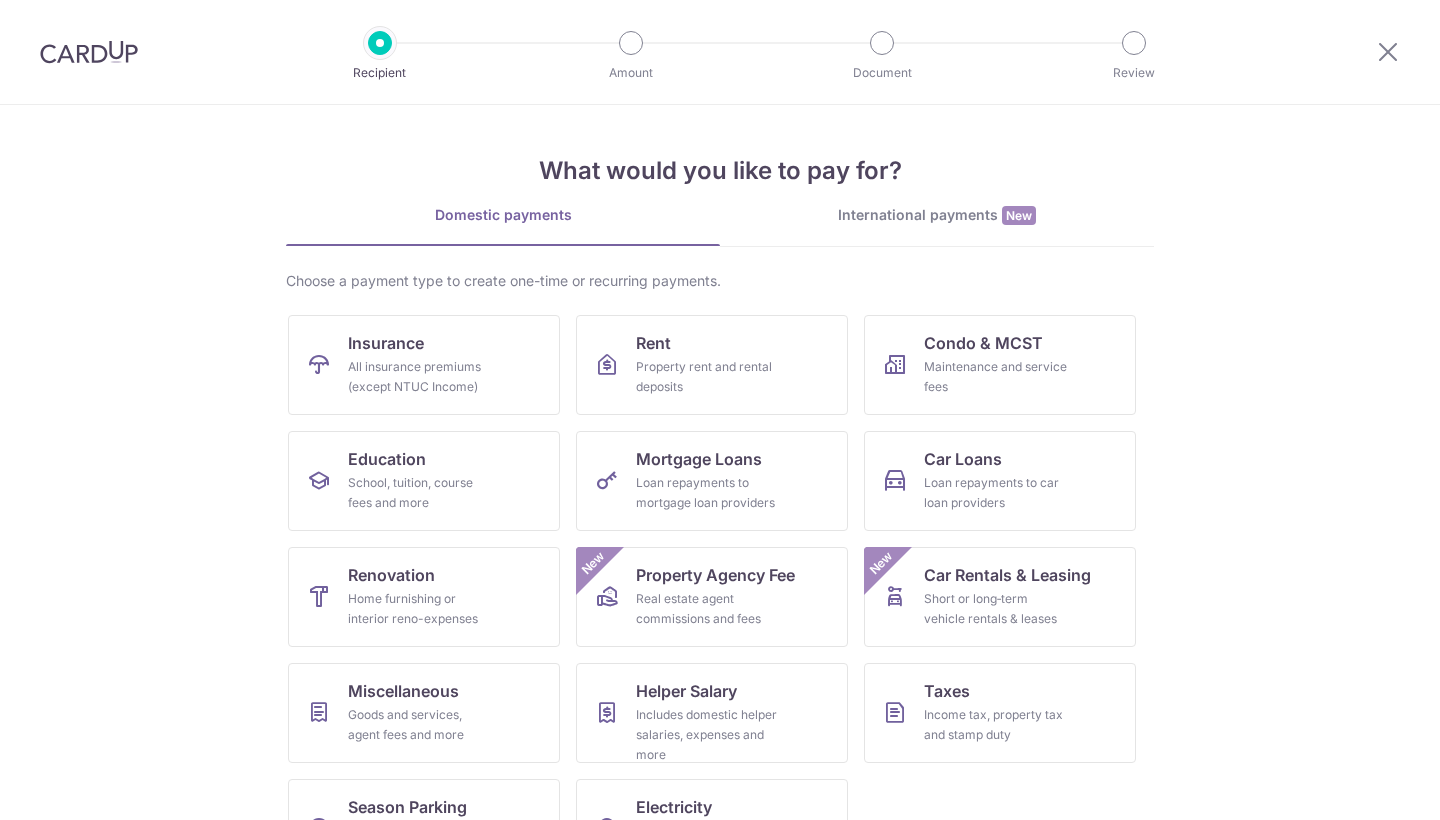 scroll, scrollTop: 0, scrollLeft: 0, axis: both 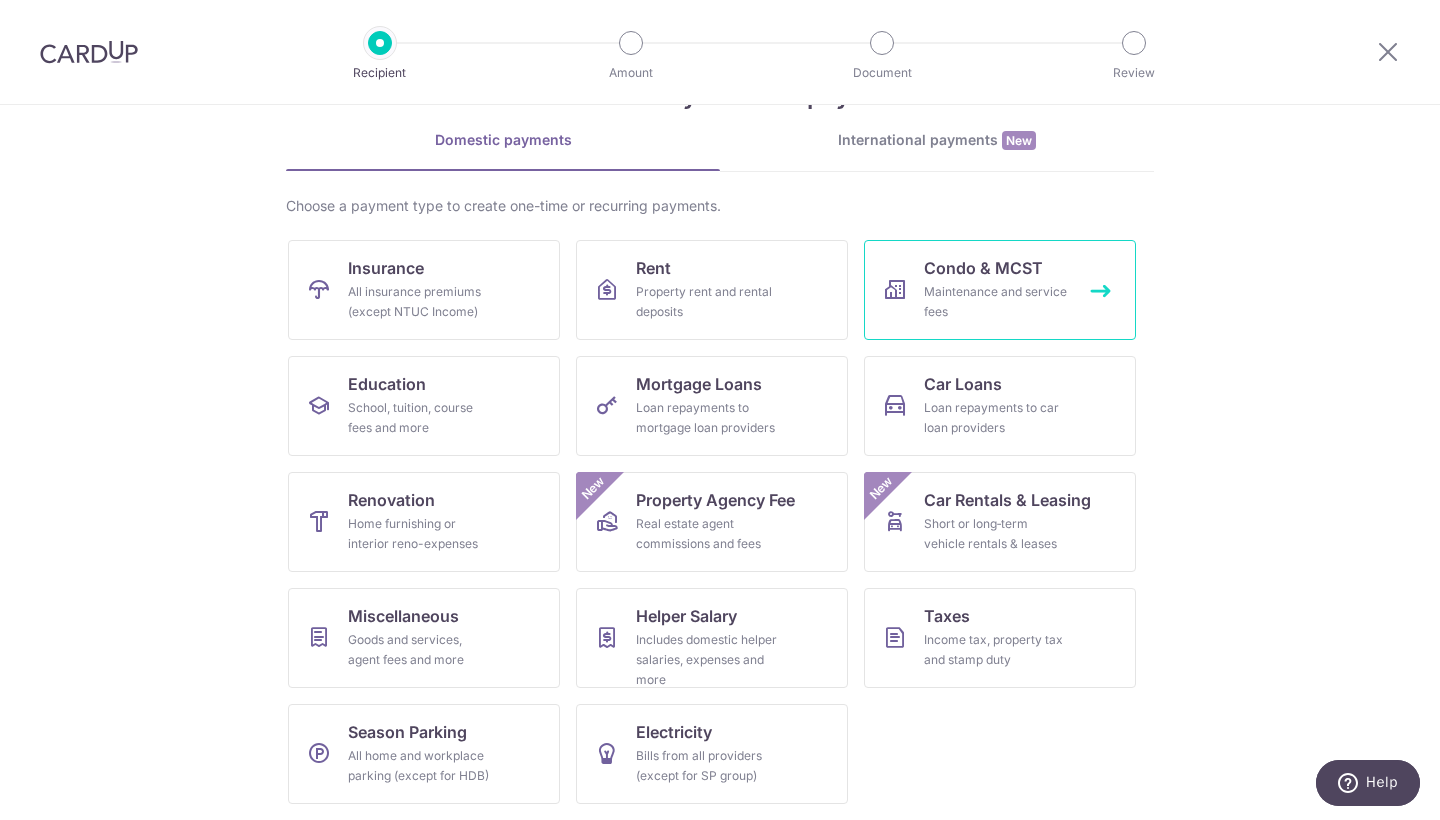 click on "Maintenance and service fees" at bounding box center (996, 302) 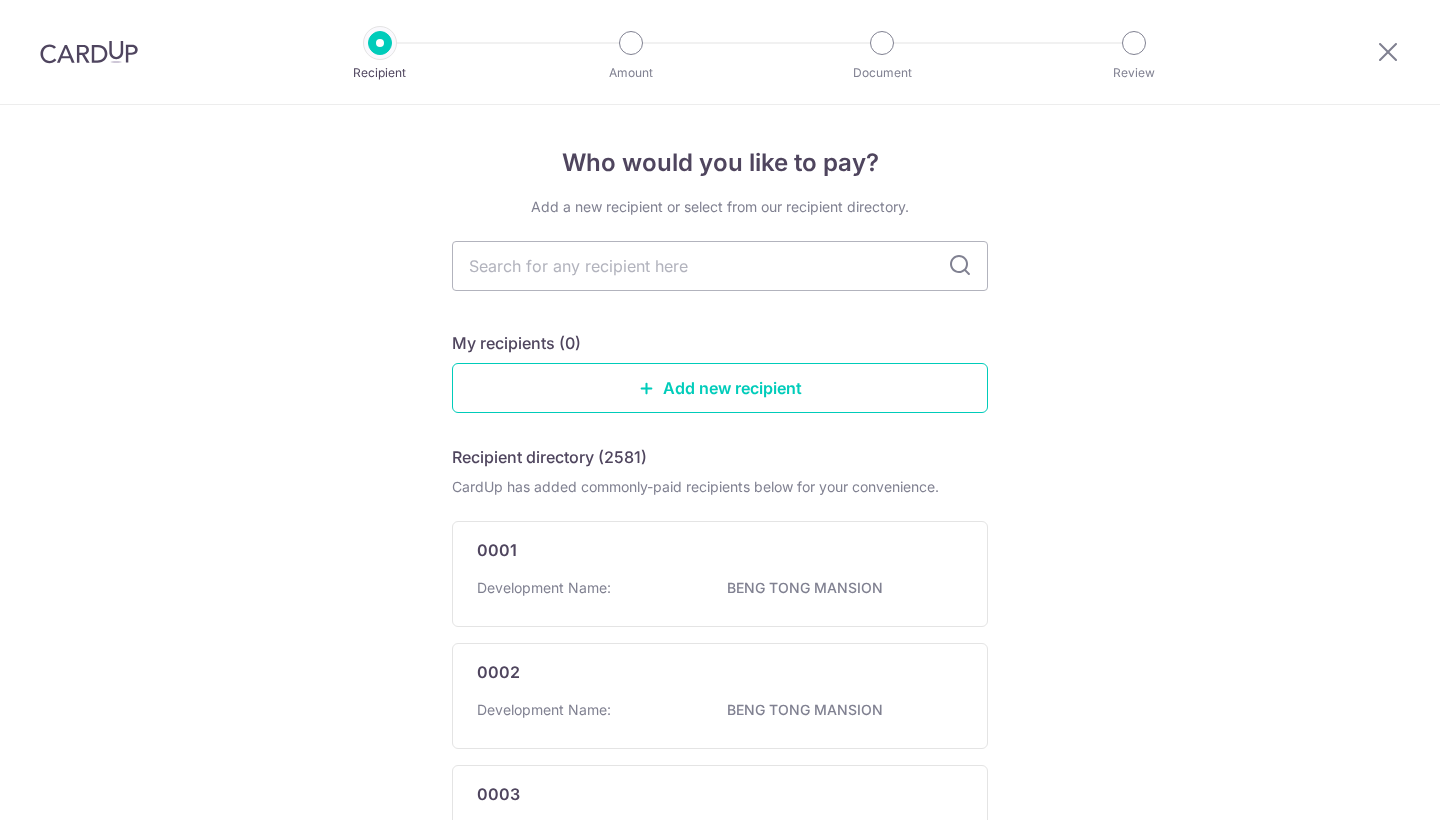 scroll, scrollTop: 0, scrollLeft: 0, axis: both 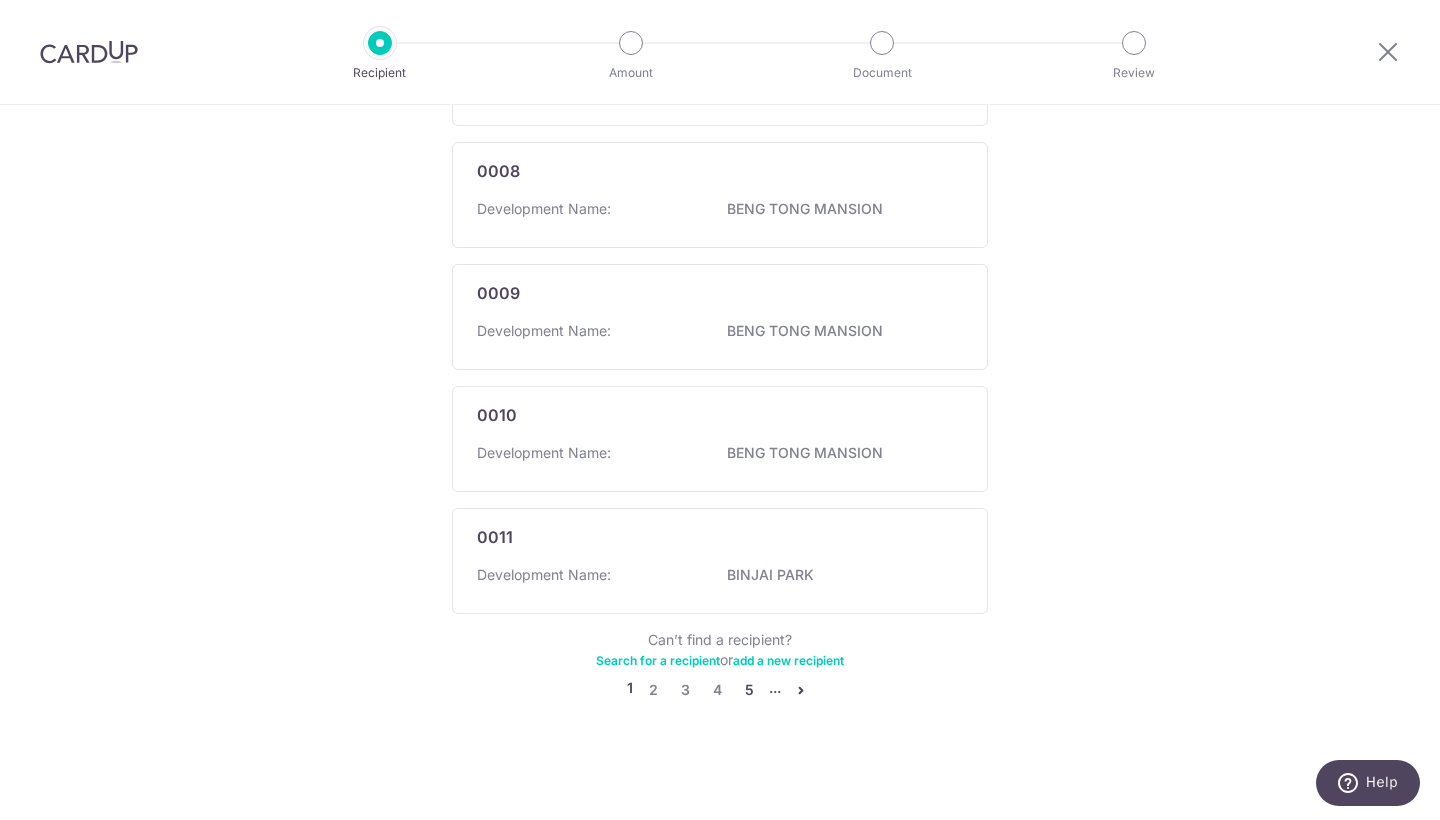 click on "5" at bounding box center [749, 690] 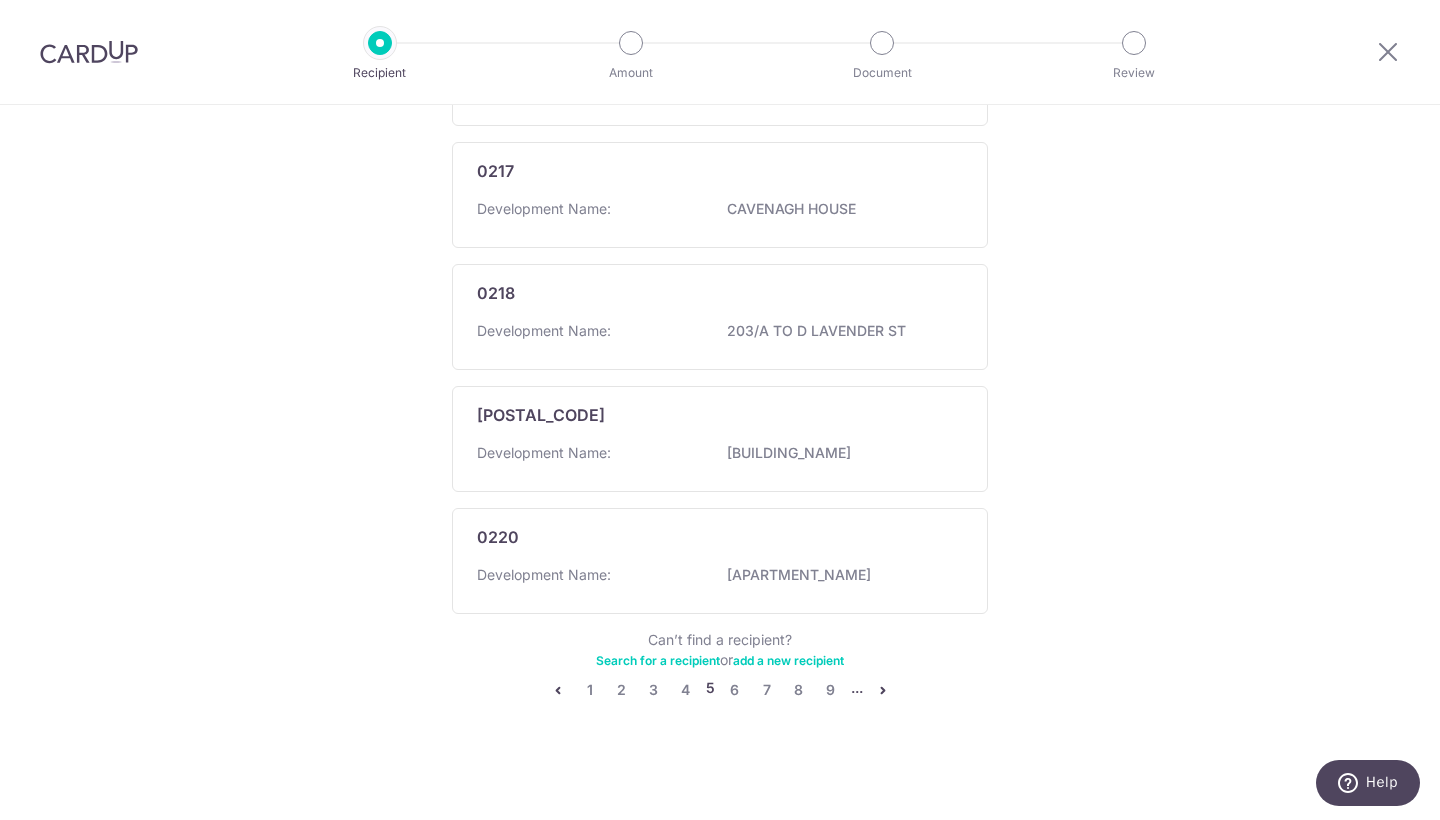 scroll, scrollTop: 1231, scrollLeft: 0, axis: vertical 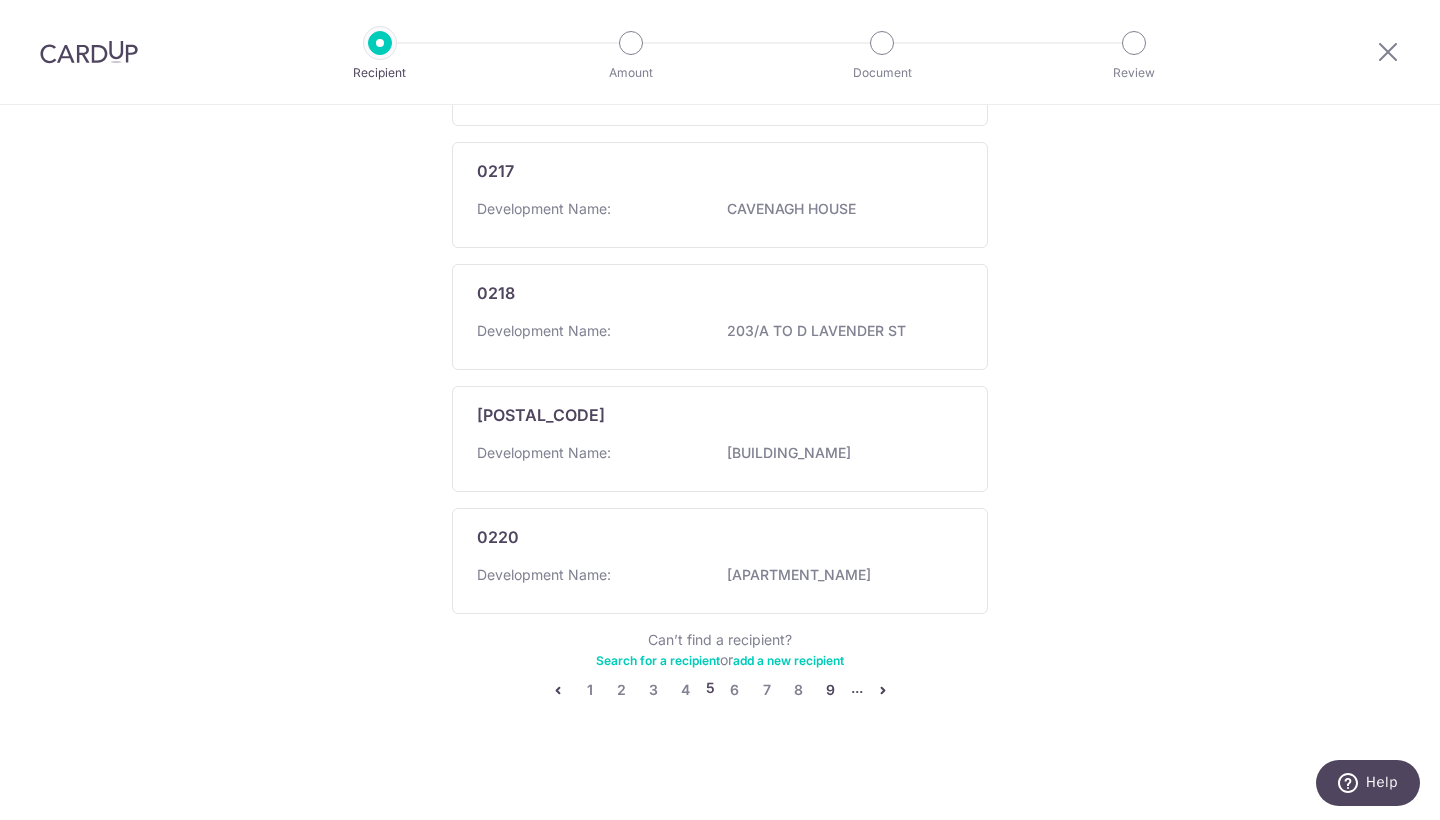 click on "9" at bounding box center [831, 690] 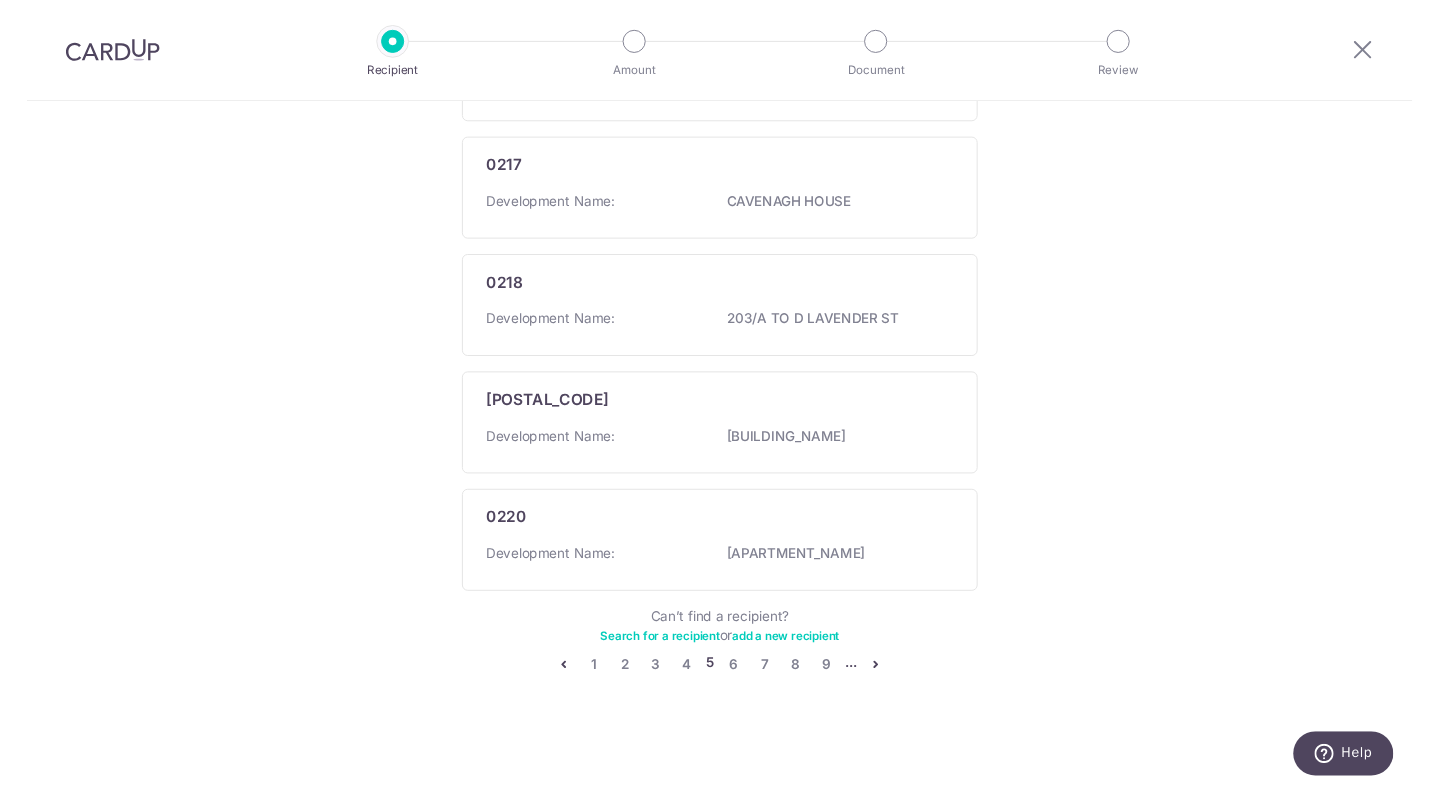 scroll, scrollTop: 0, scrollLeft: 0, axis: both 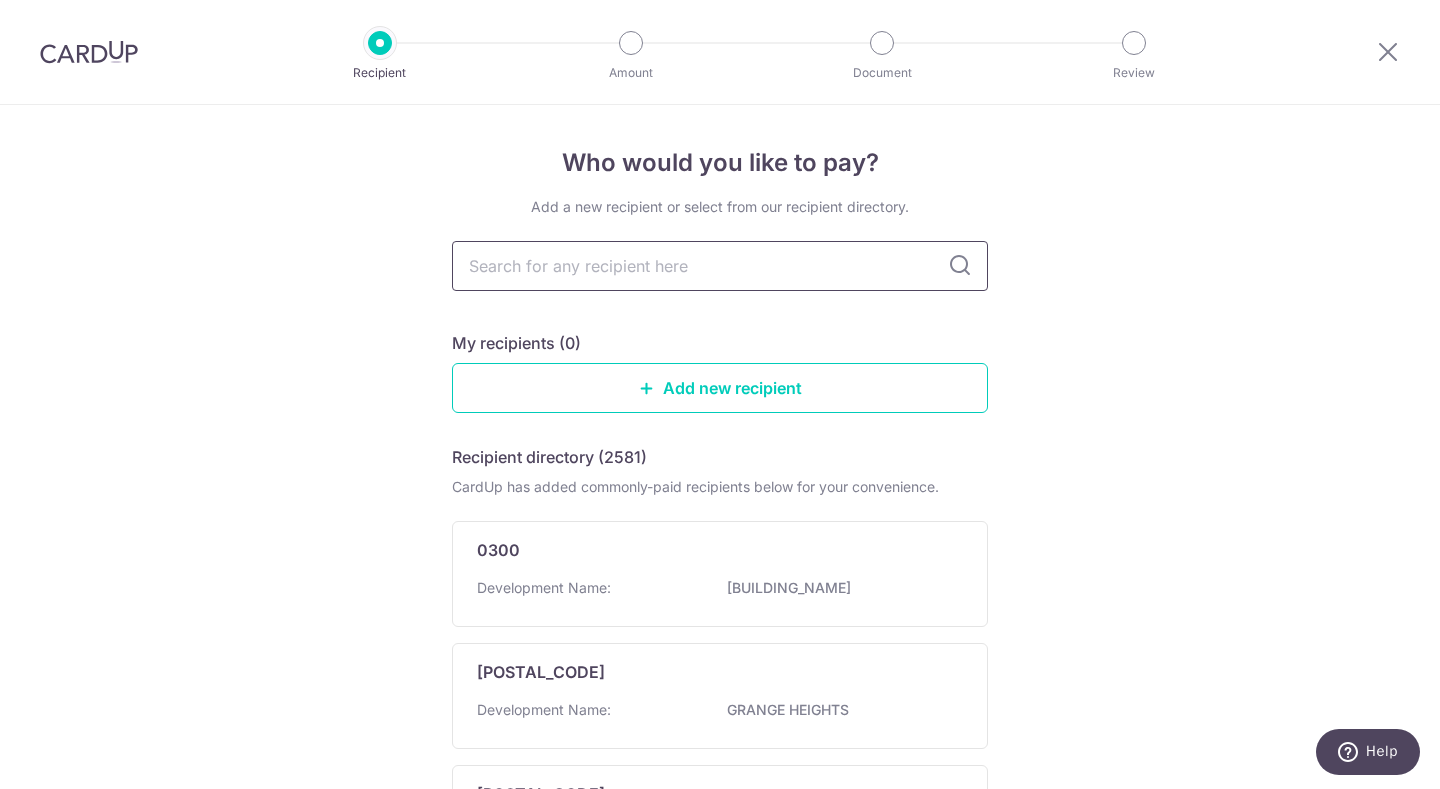 click at bounding box center (720, 266) 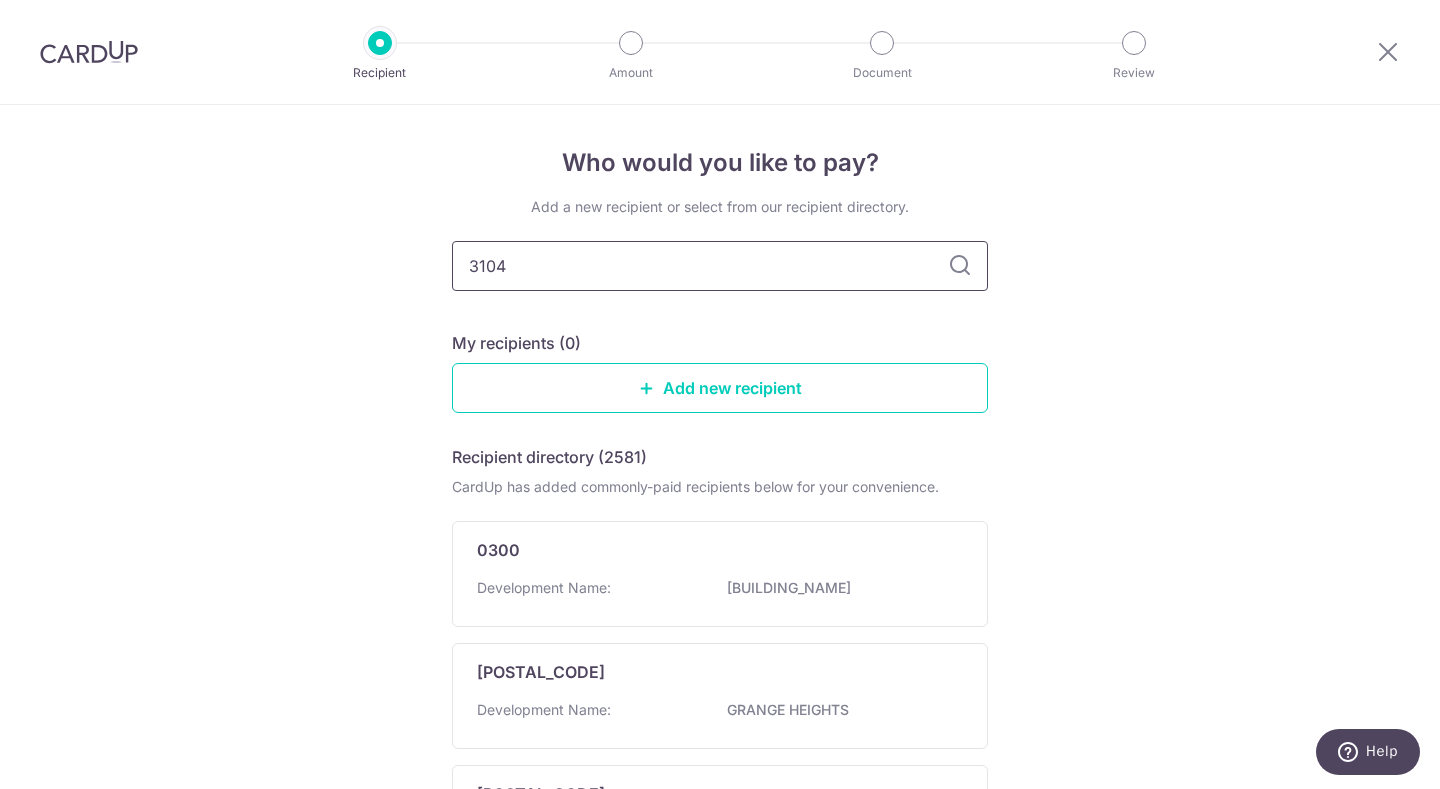 type on "3104" 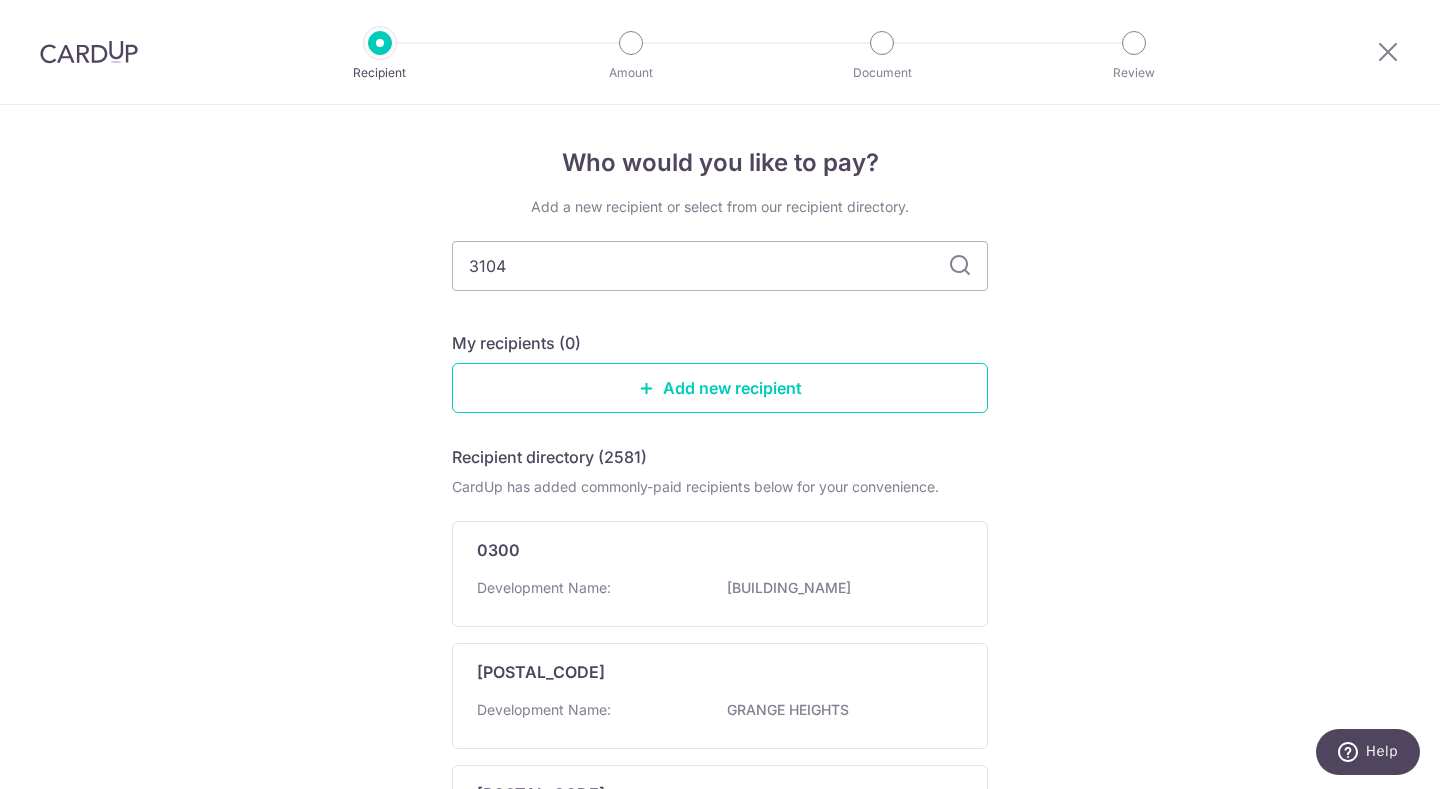 click at bounding box center (960, 266) 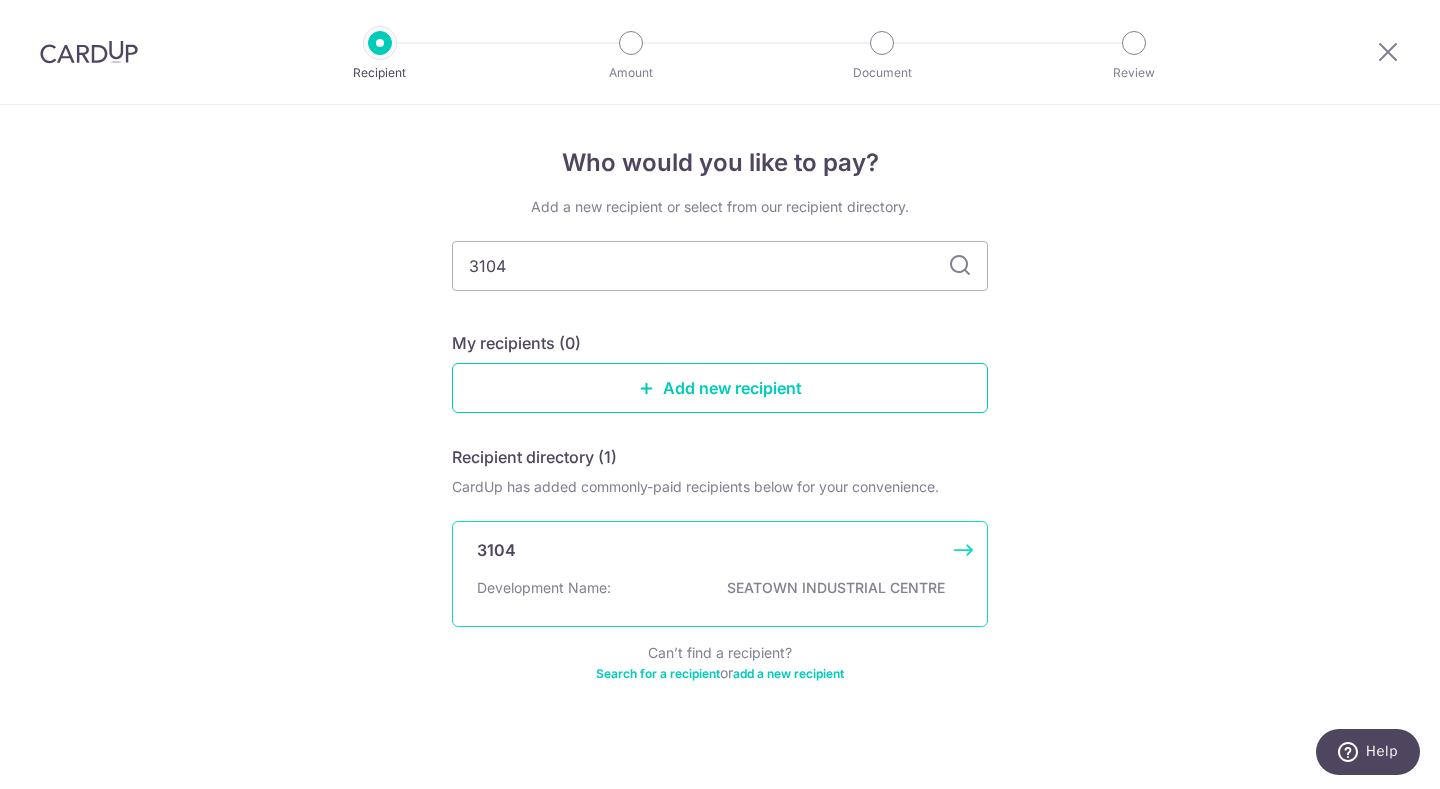 click on "Development Name:
SEATOWN INDUSTRIAL CENTRE" at bounding box center [720, 594] 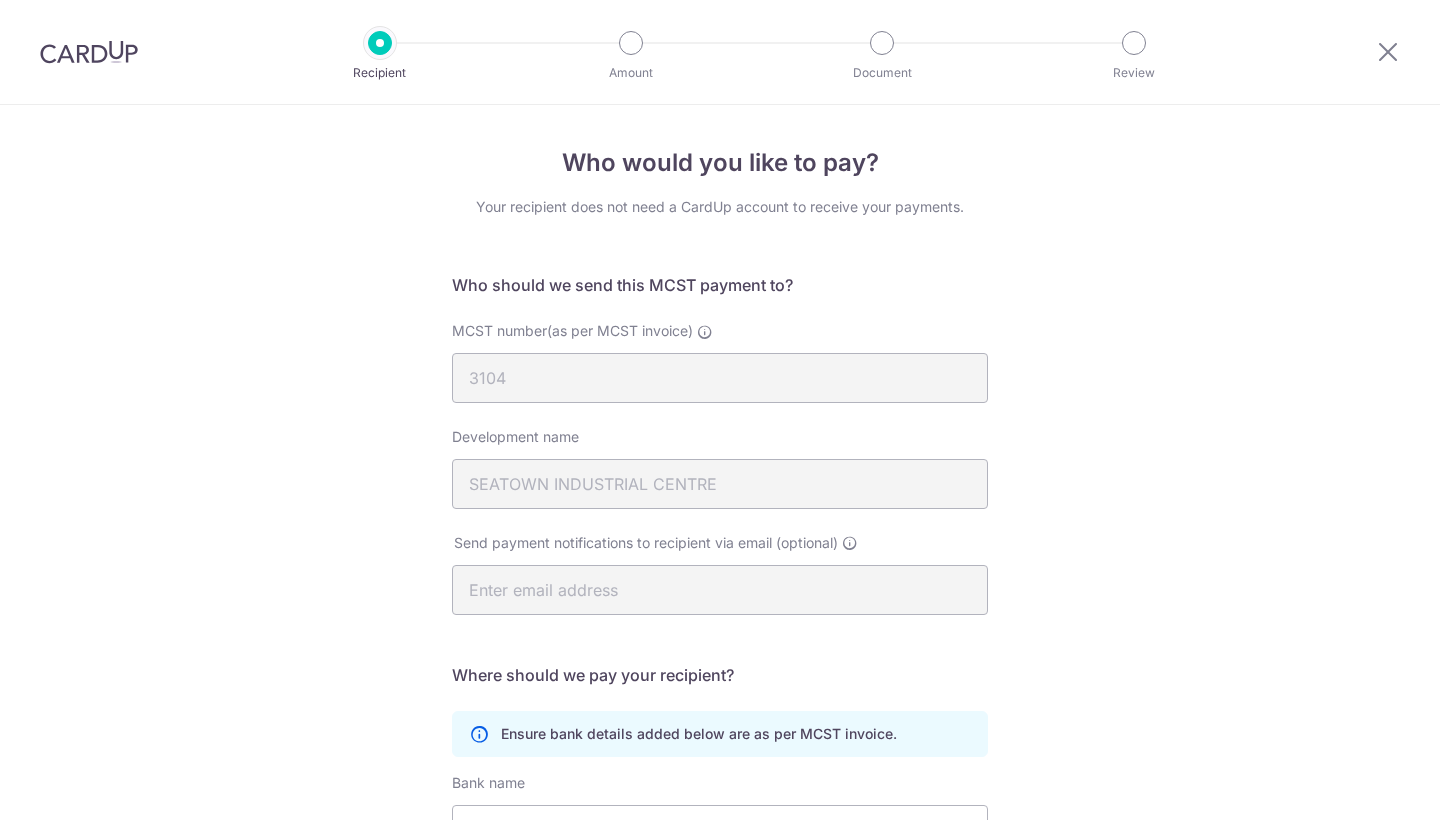 scroll, scrollTop: 0, scrollLeft: 0, axis: both 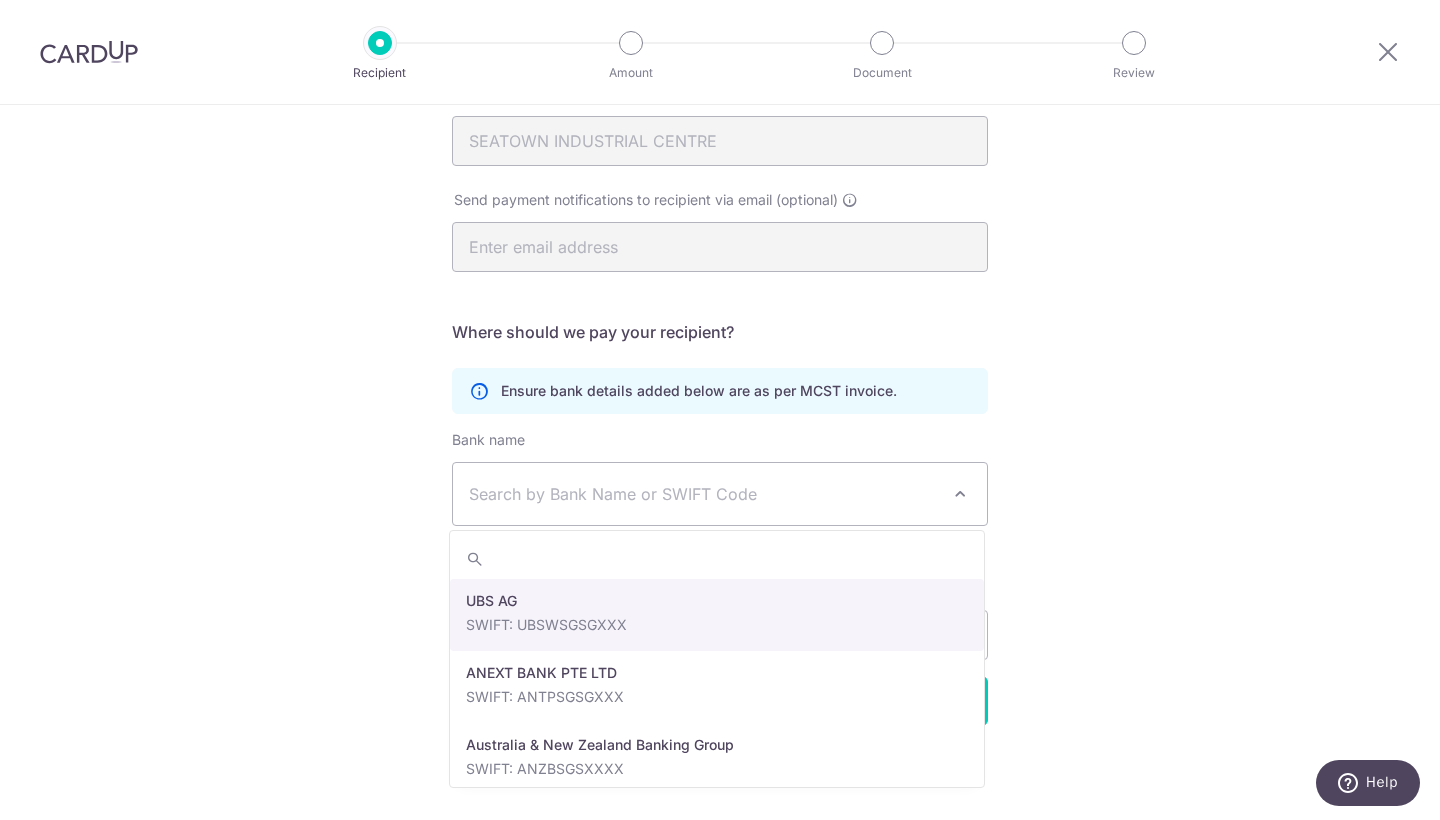 click on "Search by Bank Name or SWIFT Code" at bounding box center (704, 494) 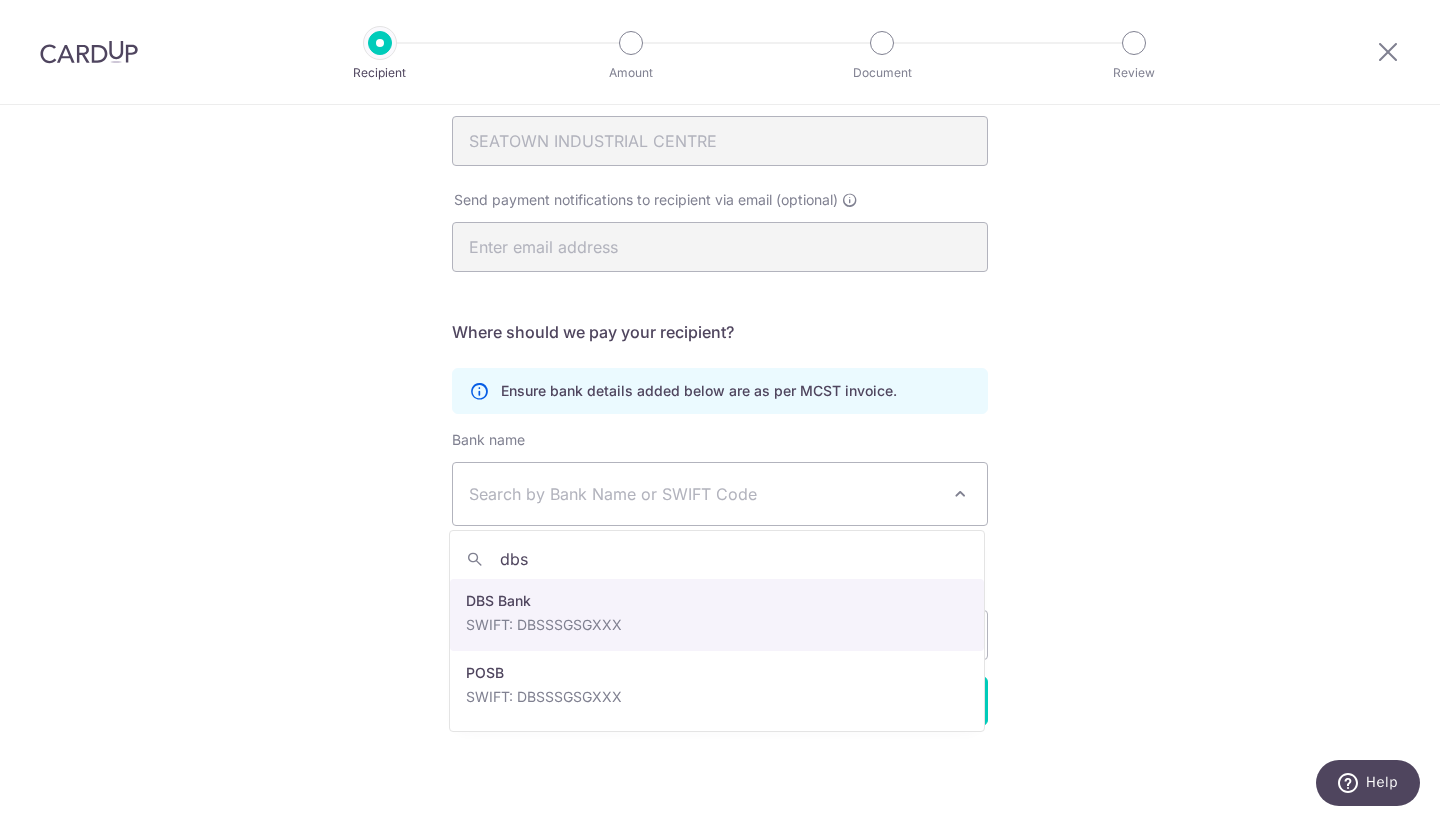 type on "dbs" 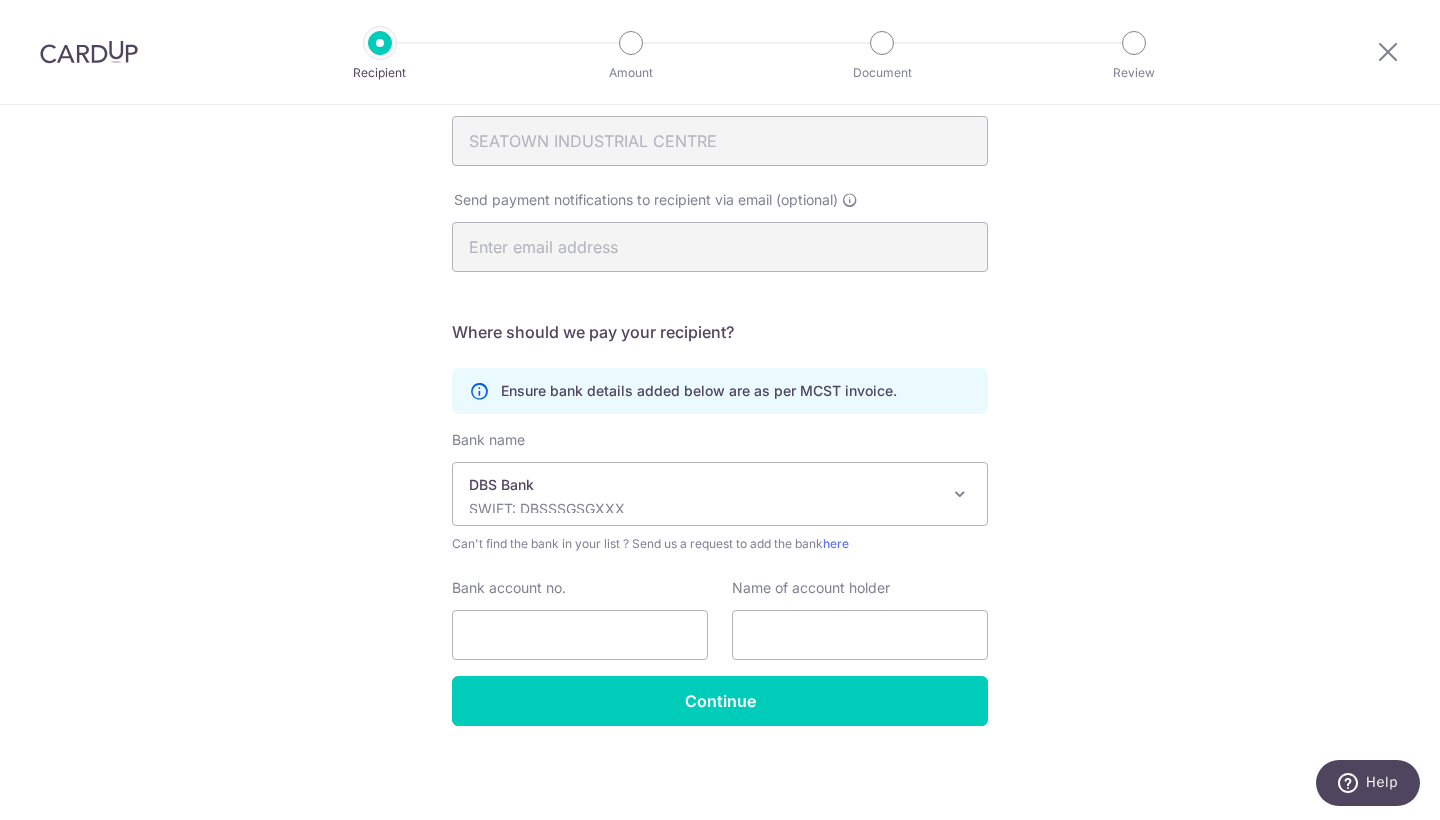 click on "Who would you like to pay?
Your recipient does not need a CardUp account to receive your payments.
Who should we send this MCST payment to?
MCST number(as per MCST invoice)
[NUMBER]
Development name
[DEVELOPMENT_NAME]
Send payment notifications to recipient via email (optional)
translation missing: en.no key
URL" at bounding box center (720, 291) 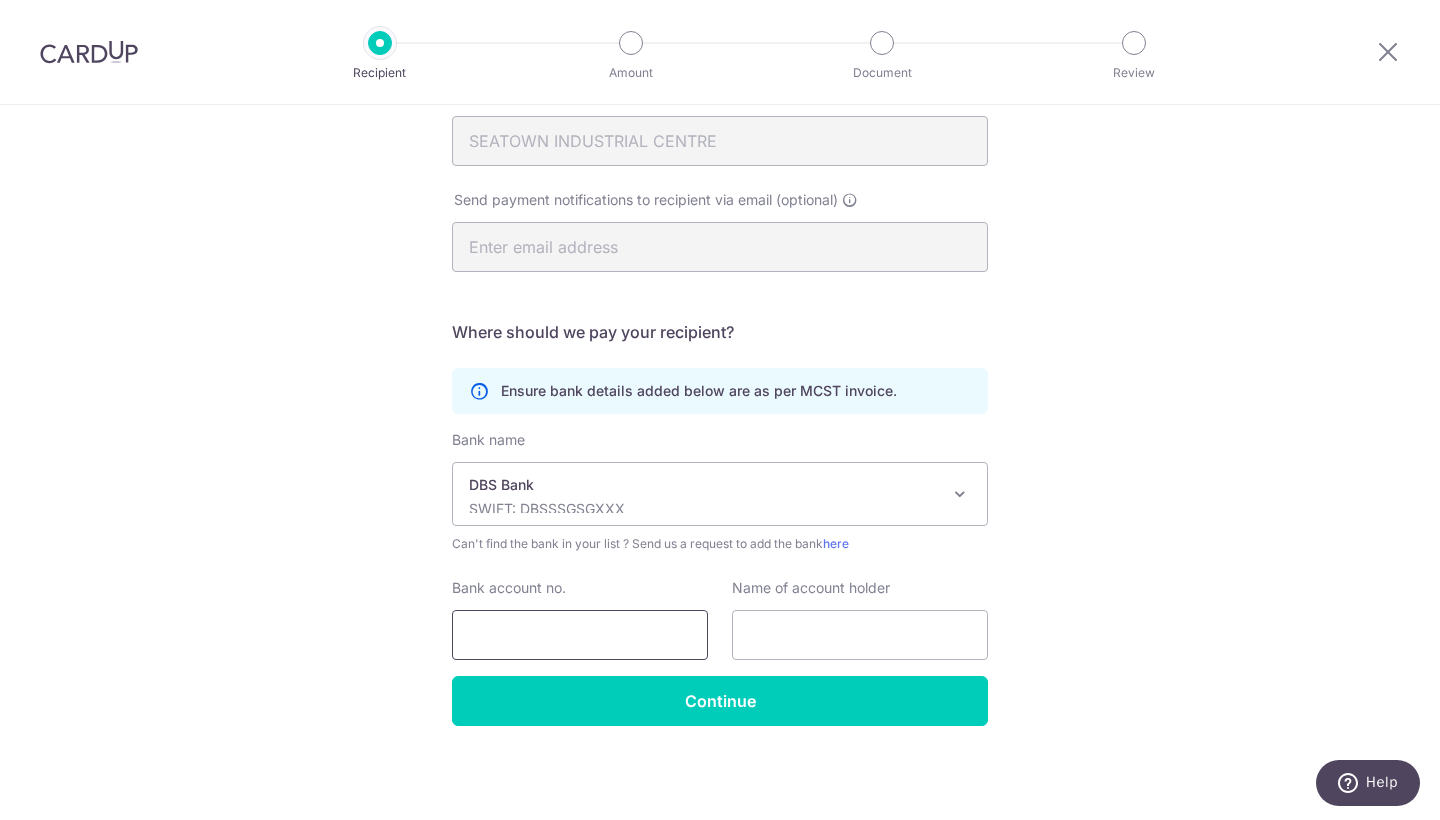 click on "Bank account no." at bounding box center [580, 635] 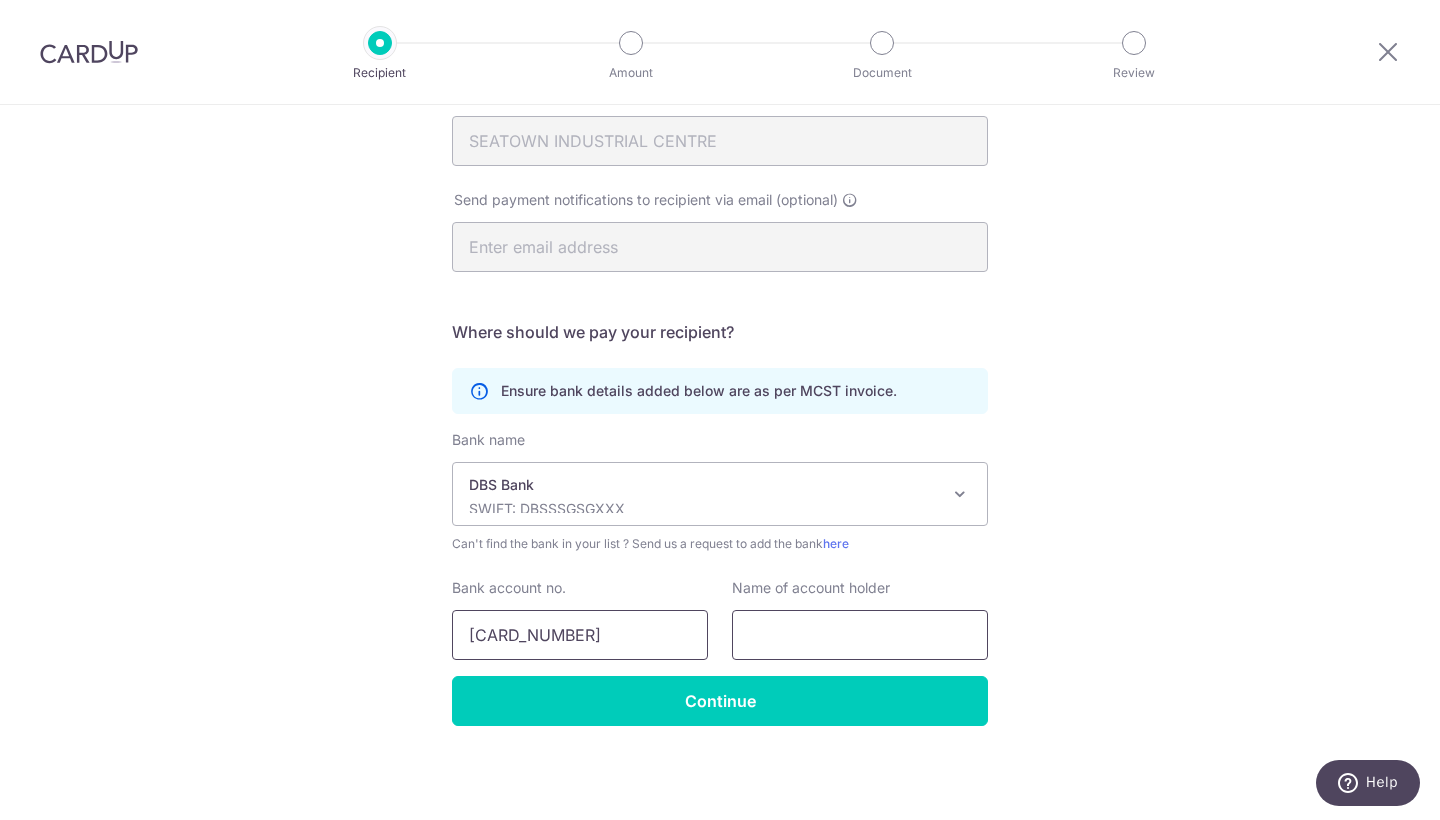 type on "[CARD_NUMBER]" 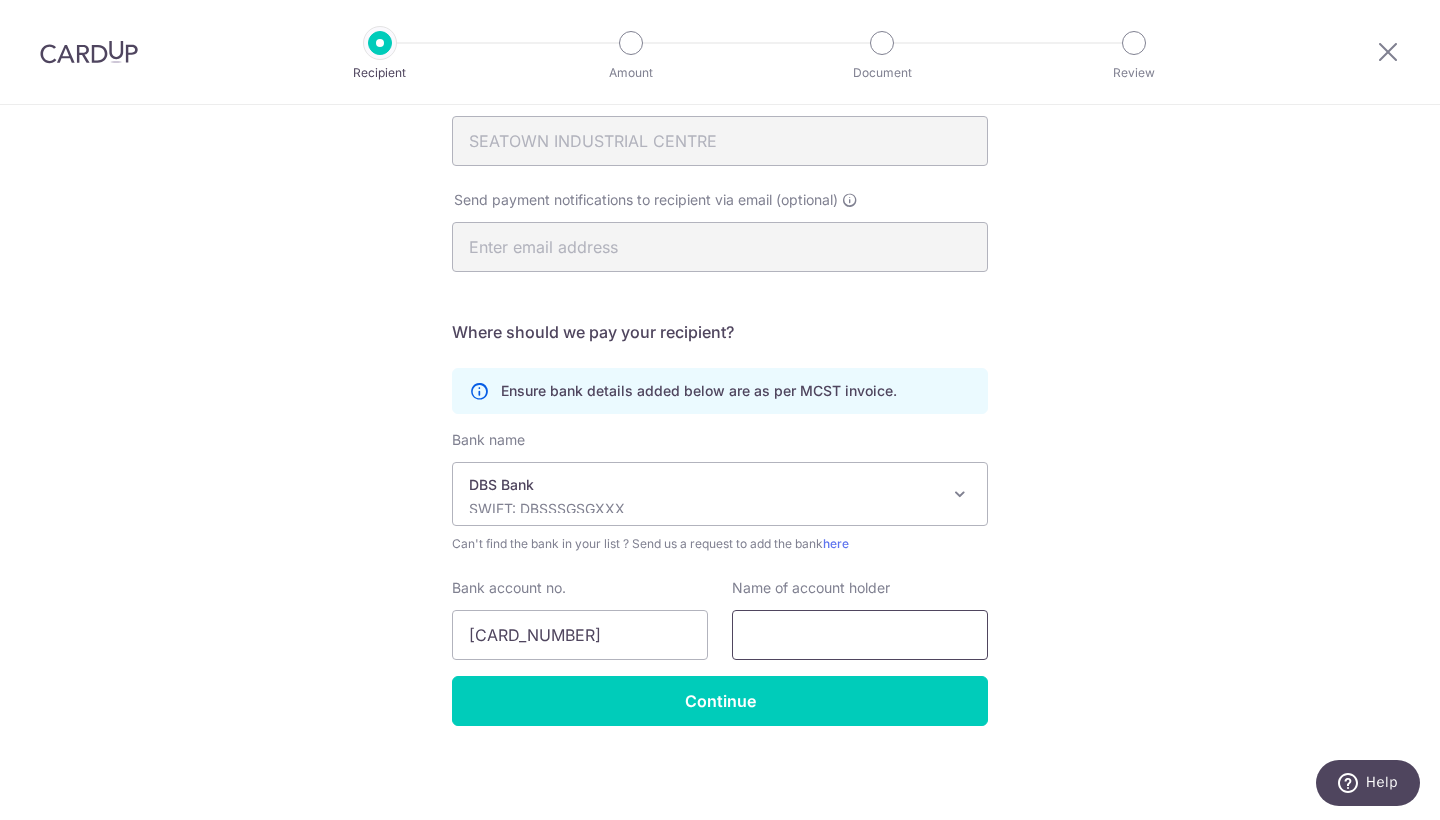 click at bounding box center [860, 635] 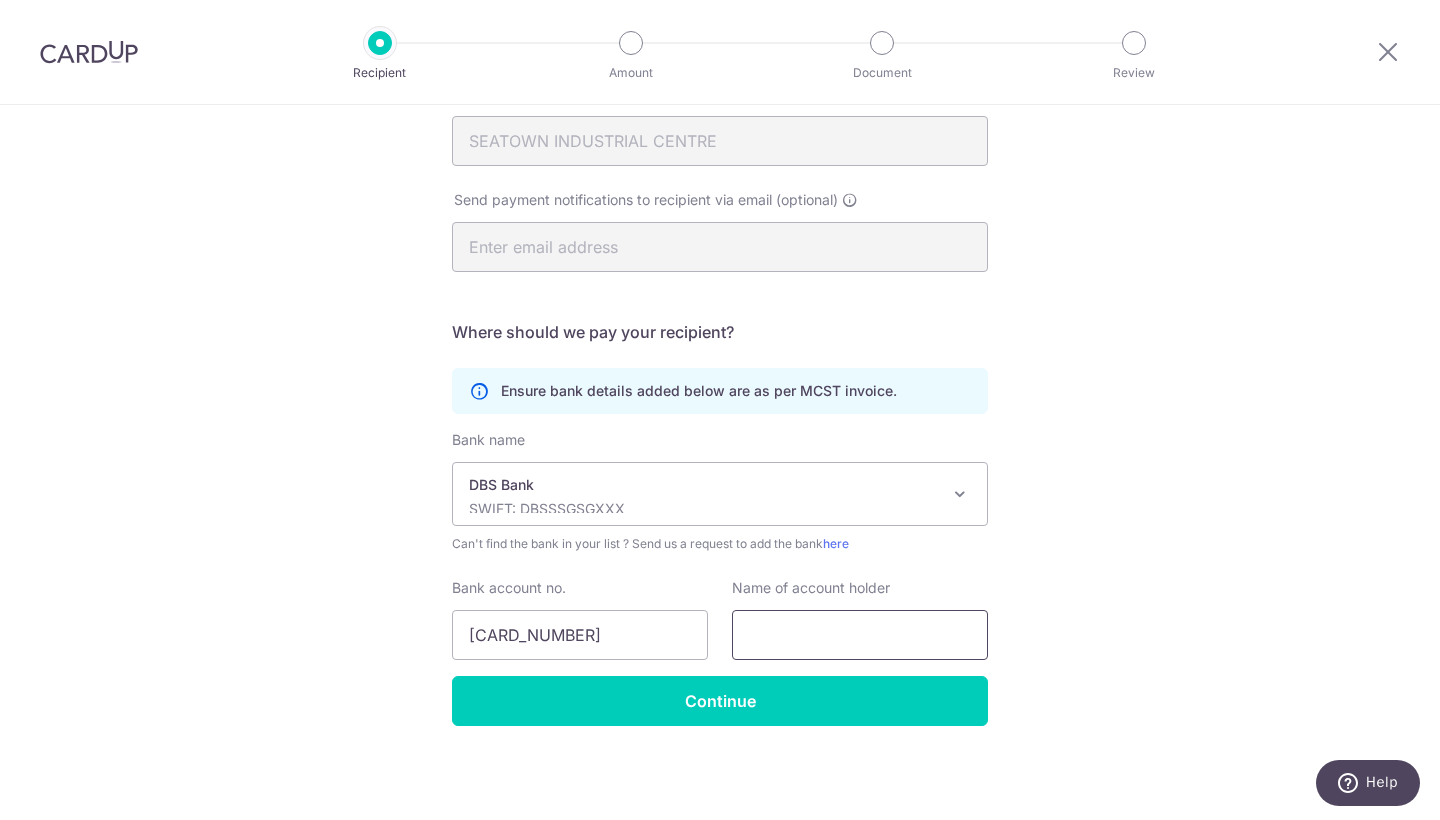 click at bounding box center [860, 635] 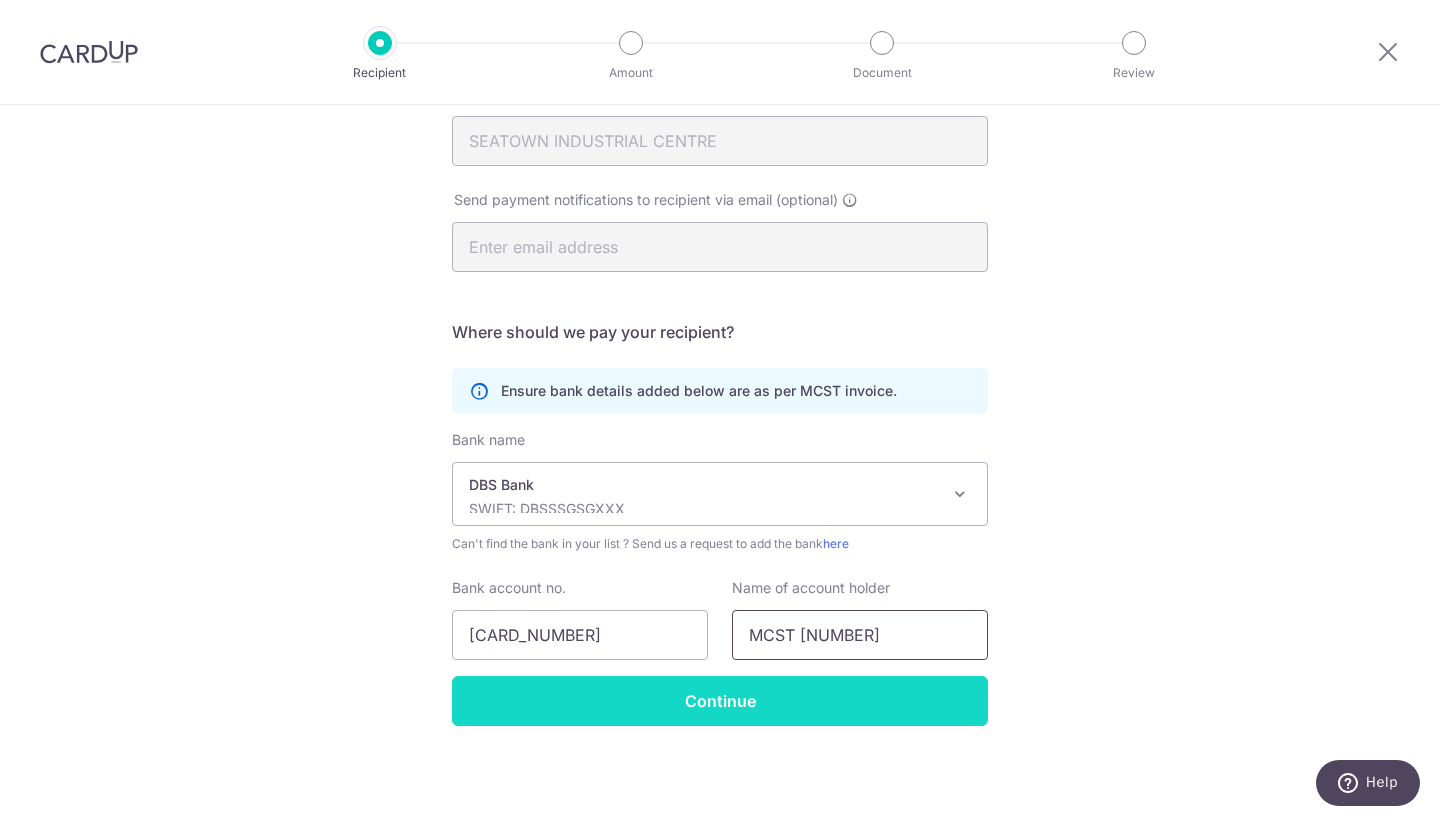 type on "MCST 3104" 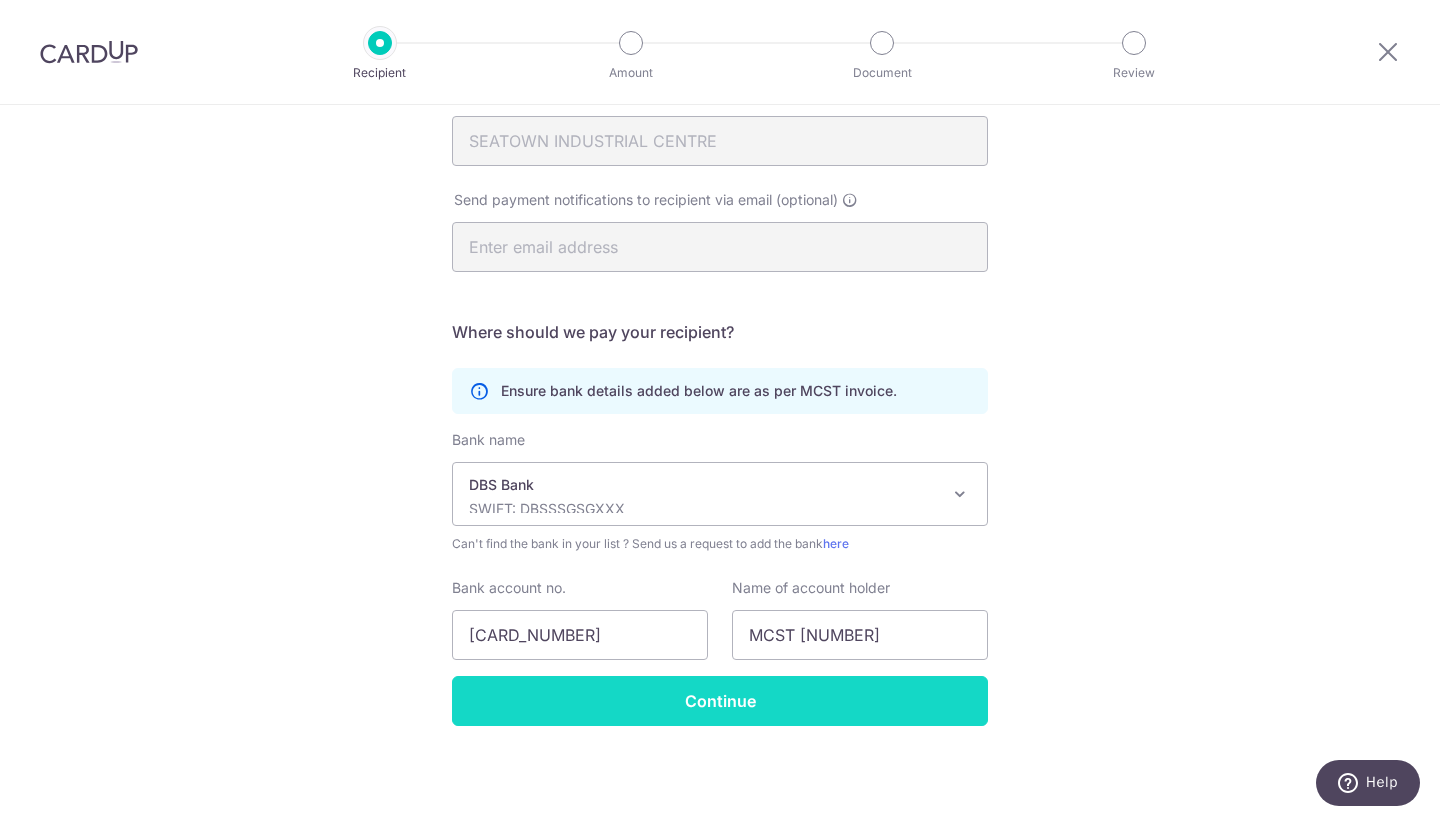 click on "Continue" at bounding box center [720, 701] 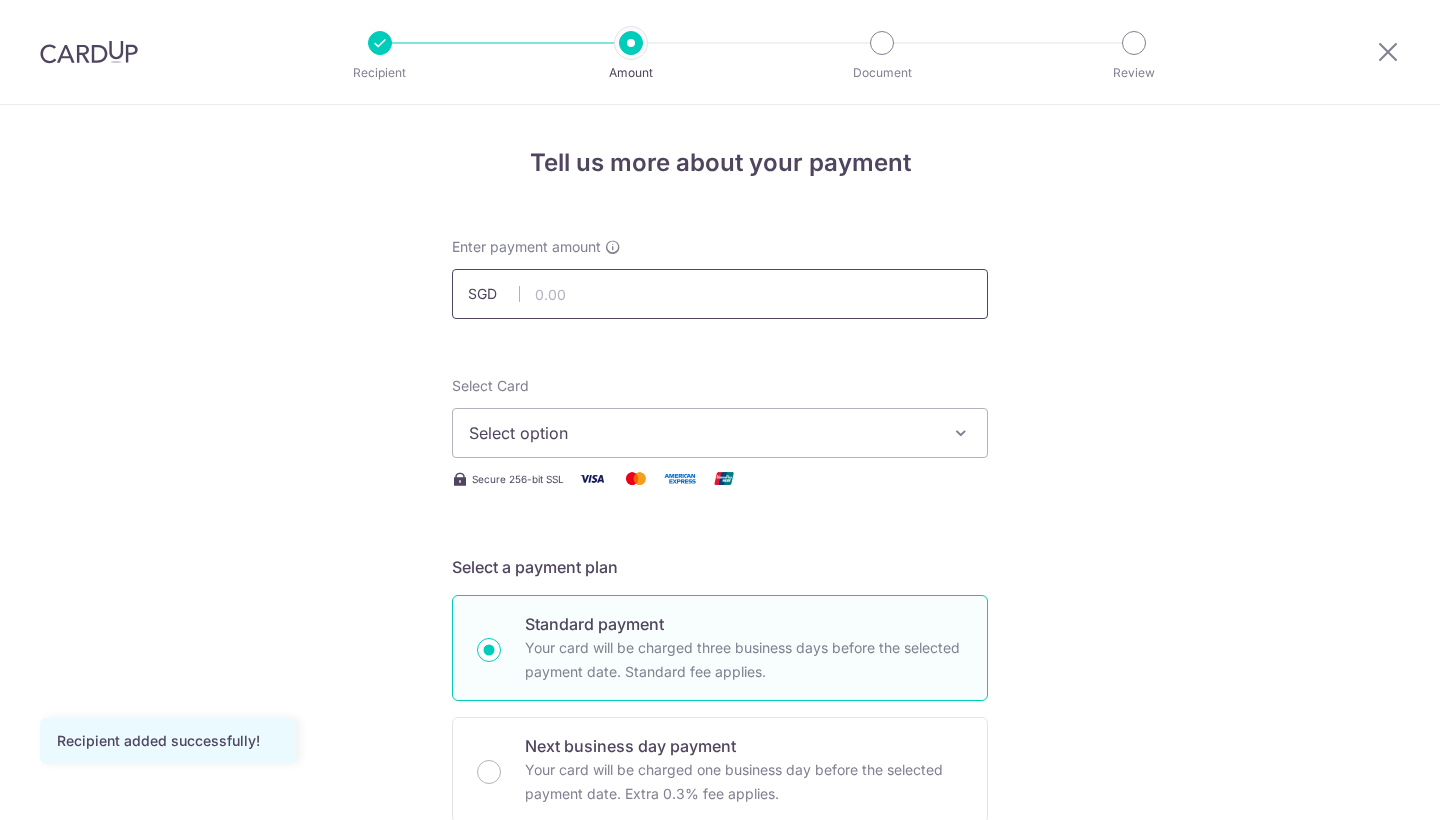 scroll, scrollTop: 0, scrollLeft: 0, axis: both 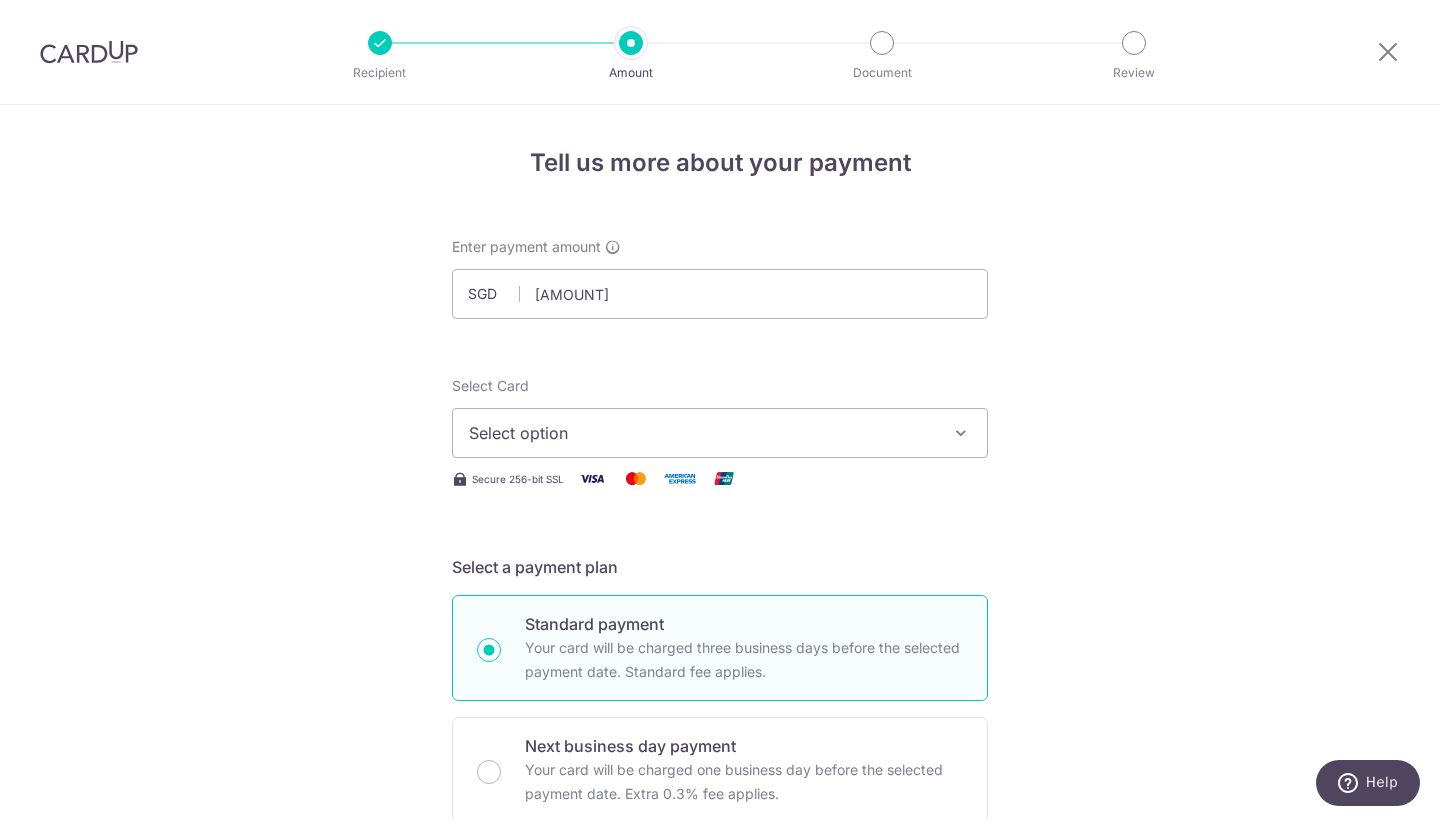 type on "1,984.87" 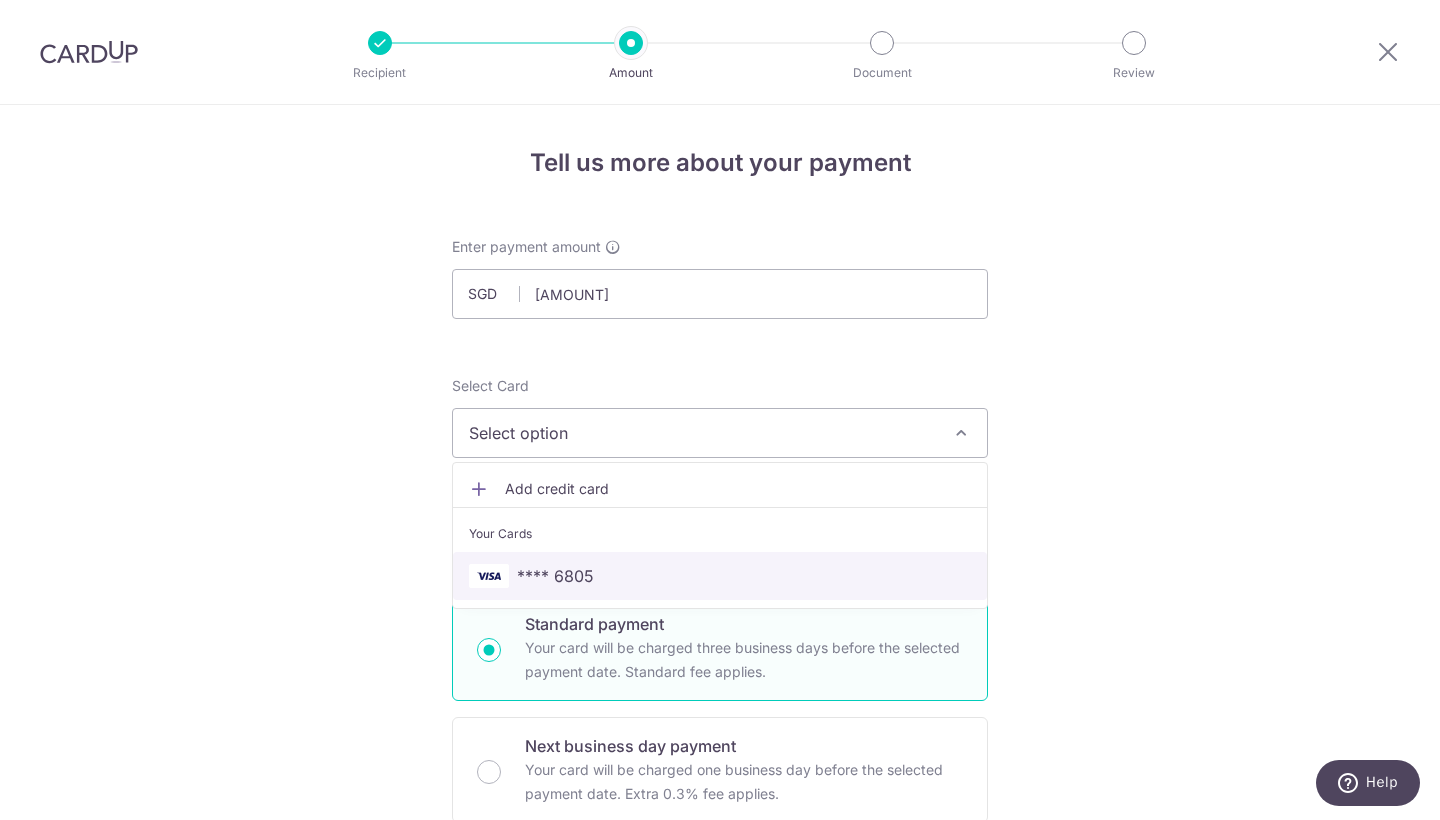 click on "**** 6805" at bounding box center [720, 576] 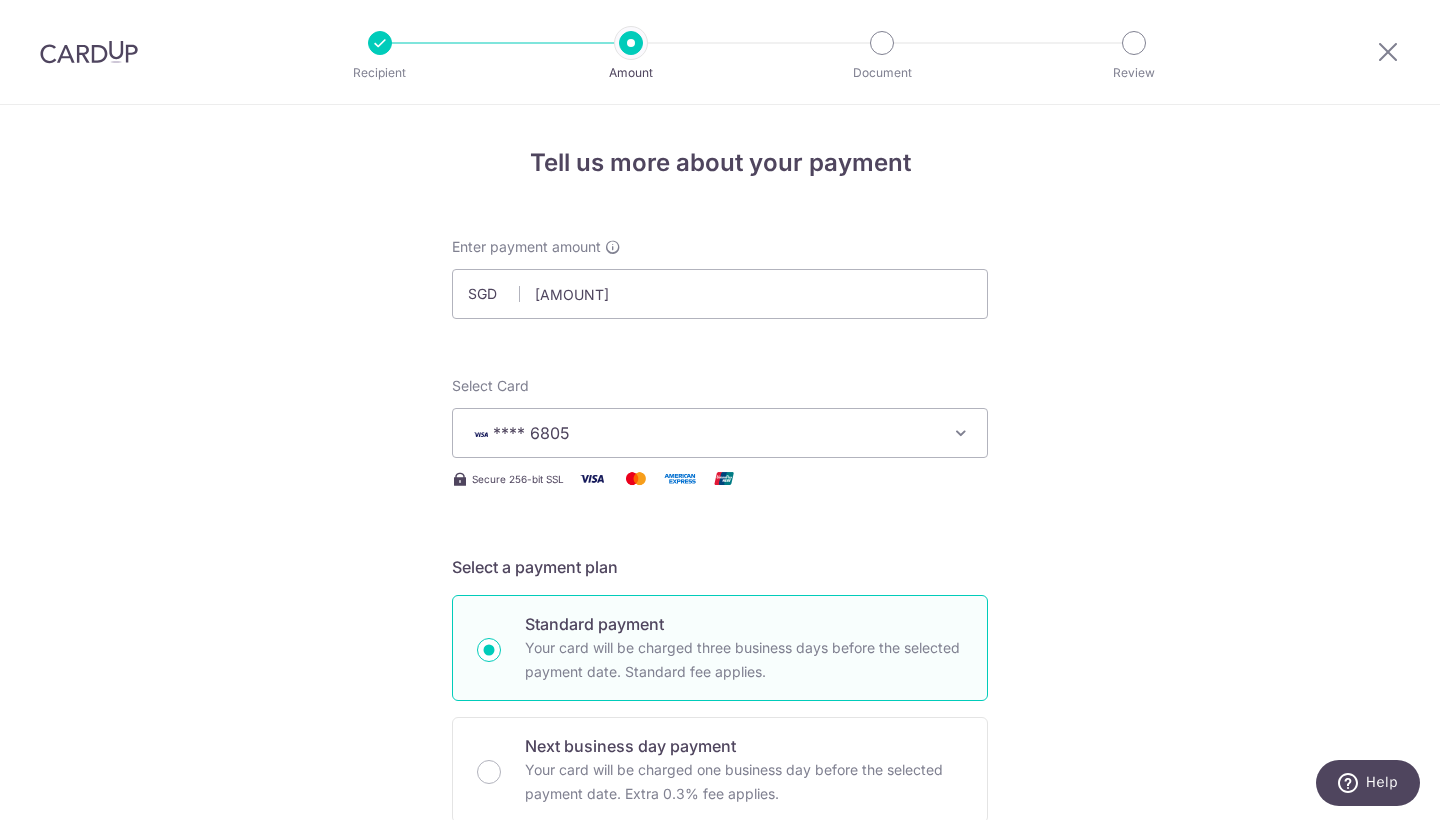 click on "Enter payment amount
SGD
1,984.87
1984.87
Recipient added successfully!
Select Card
**** 6805
Add credit card
Your Cards
**** 6805
Secure 256-bit SSL
Text
New card details
Card
Secure 256-bit SSL" at bounding box center [720, 1028] 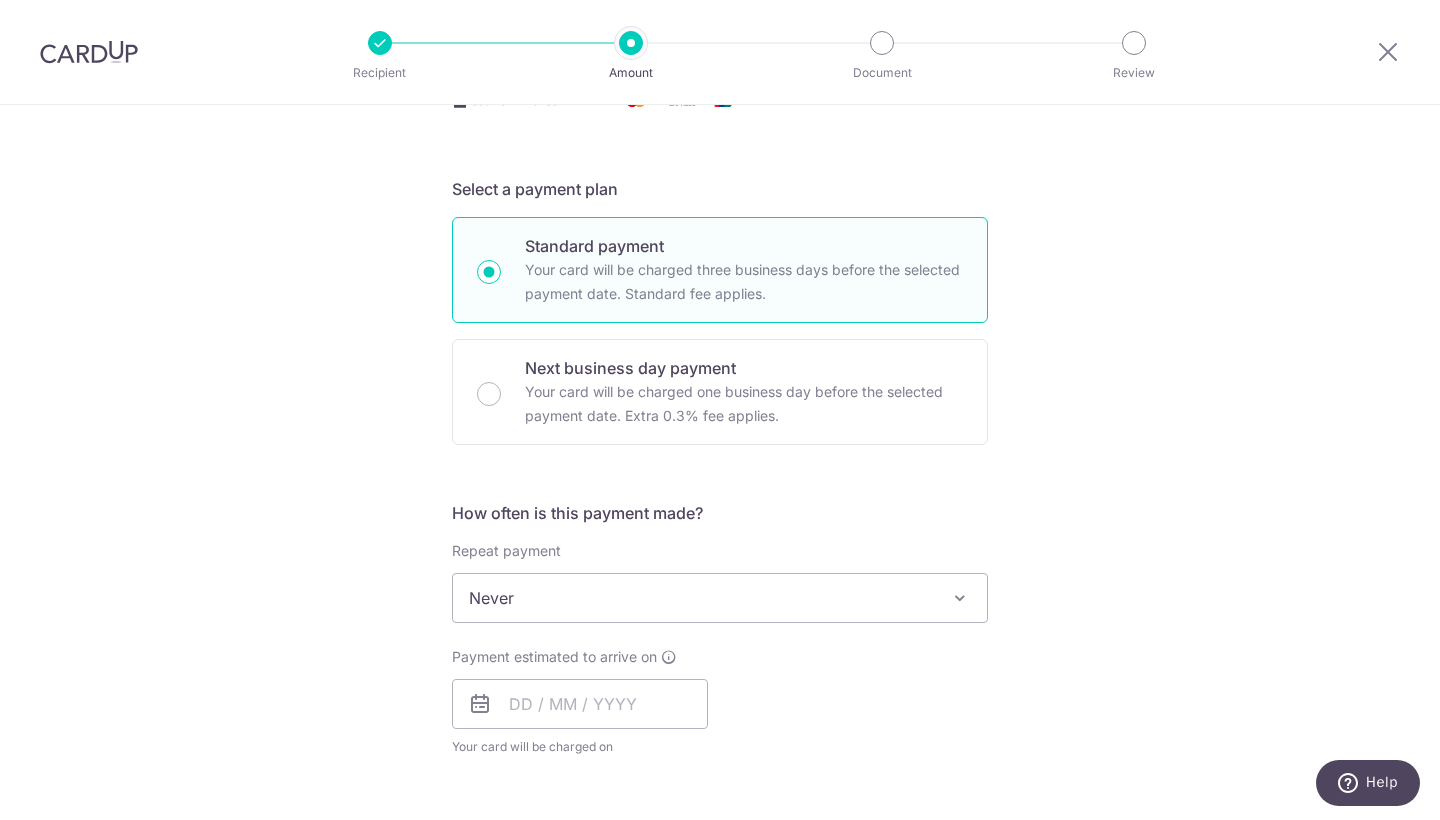 scroll, scrollTop: 477, scrollLeft: 0, axis: vertical 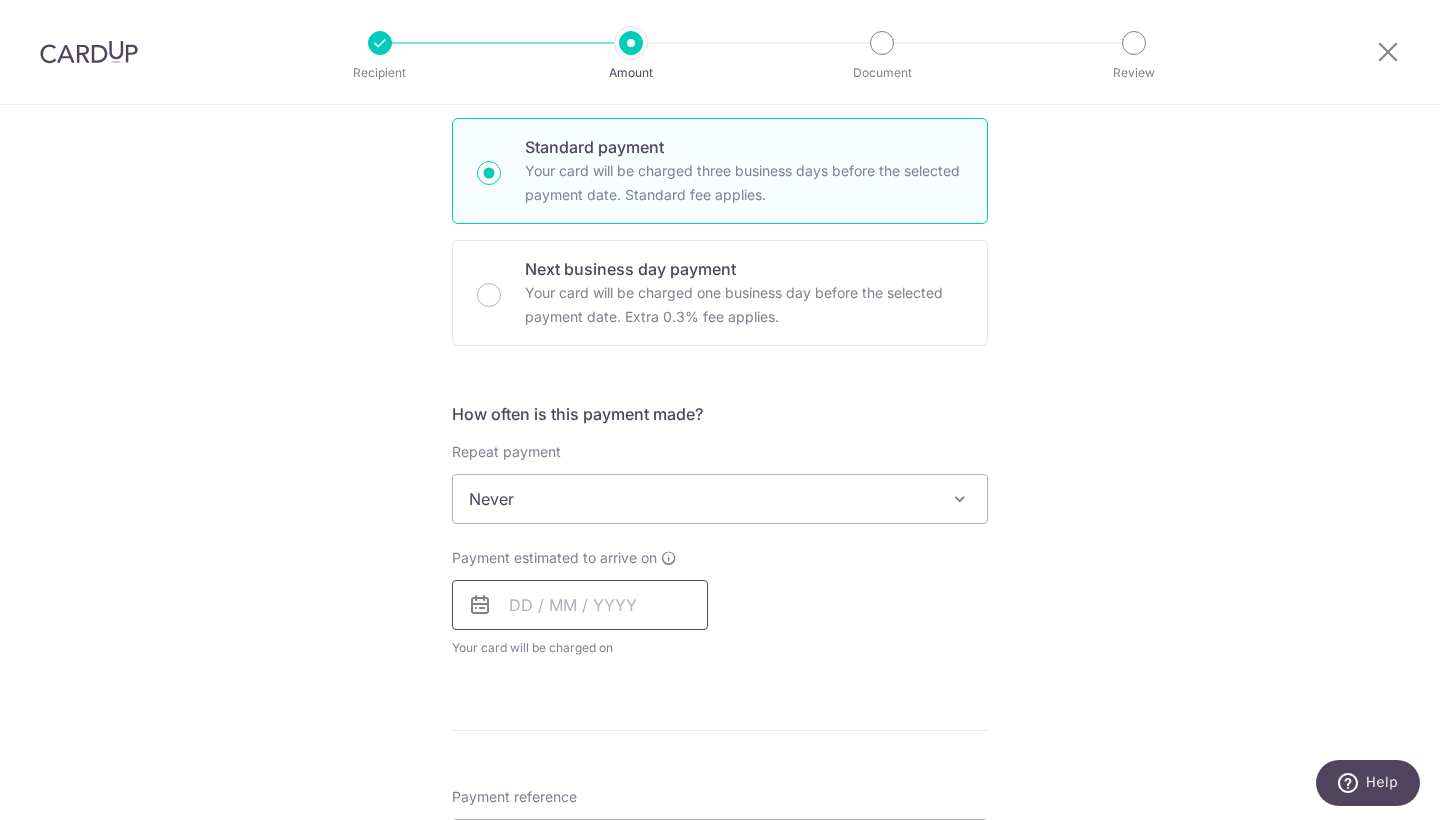 click at bounding box center [580, 605] 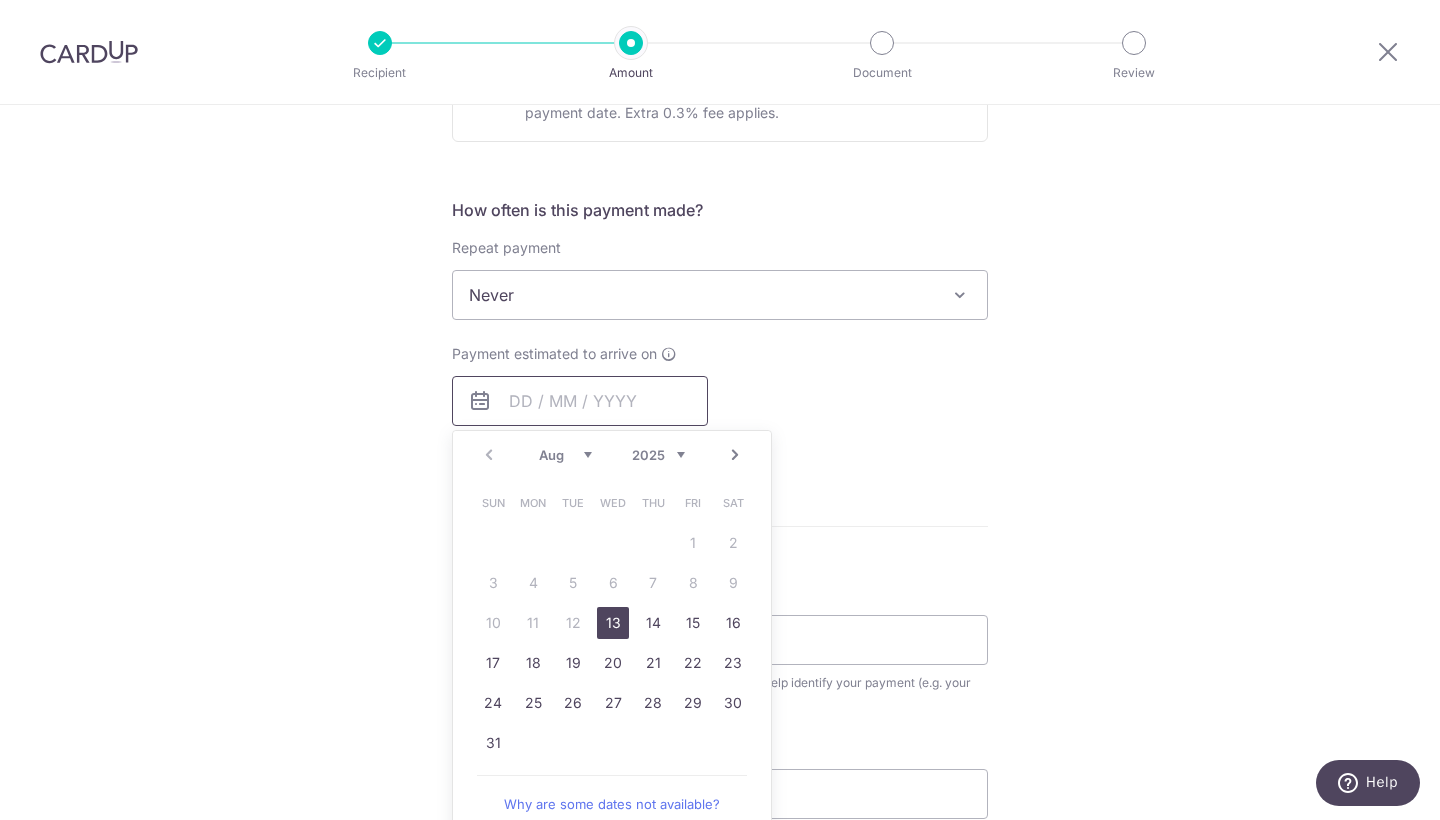 scroll, scrollTop: 684, scrollLeft: 0, axis: vertical 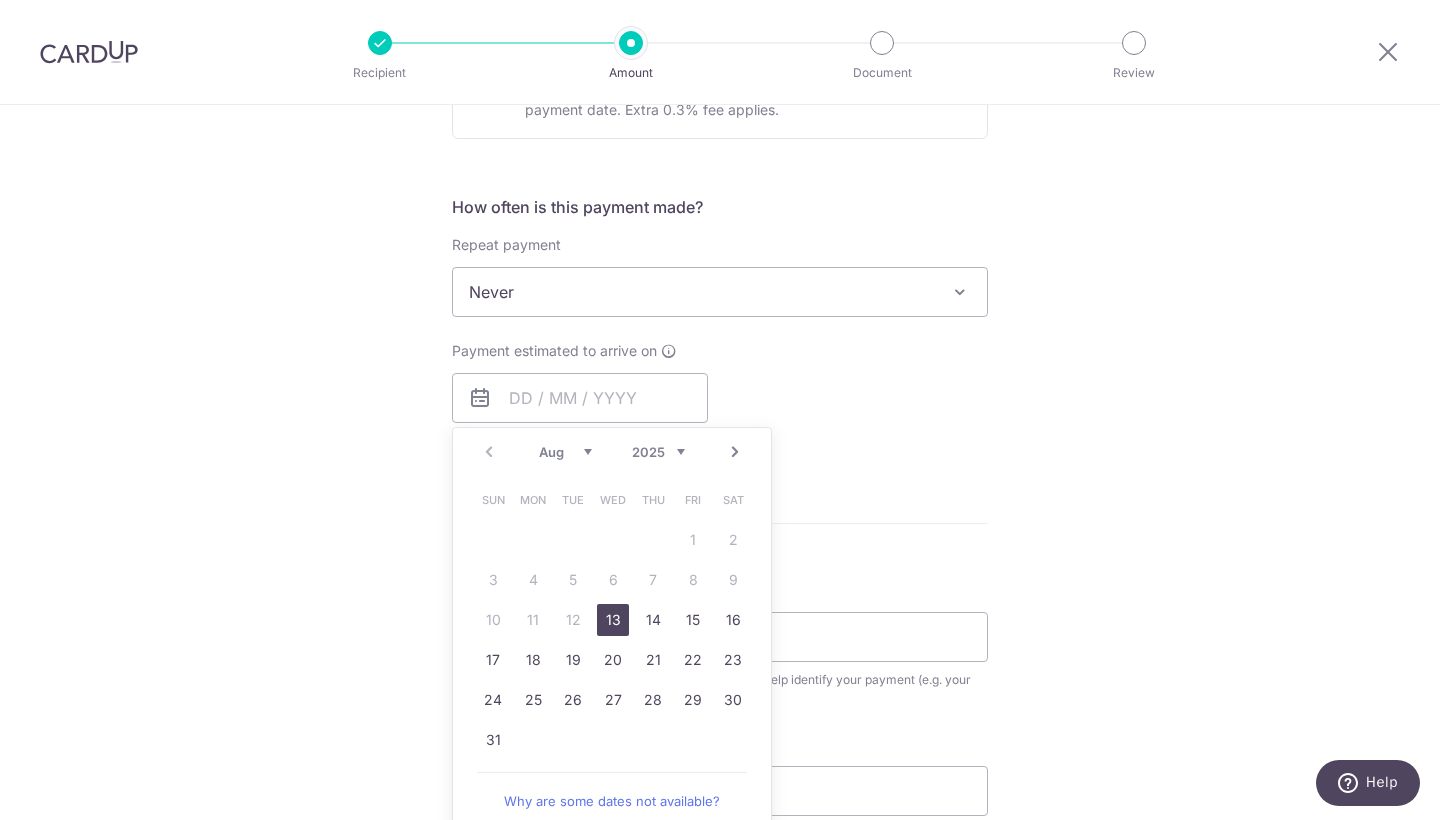 click on "13" at bounding box center (613, 620) 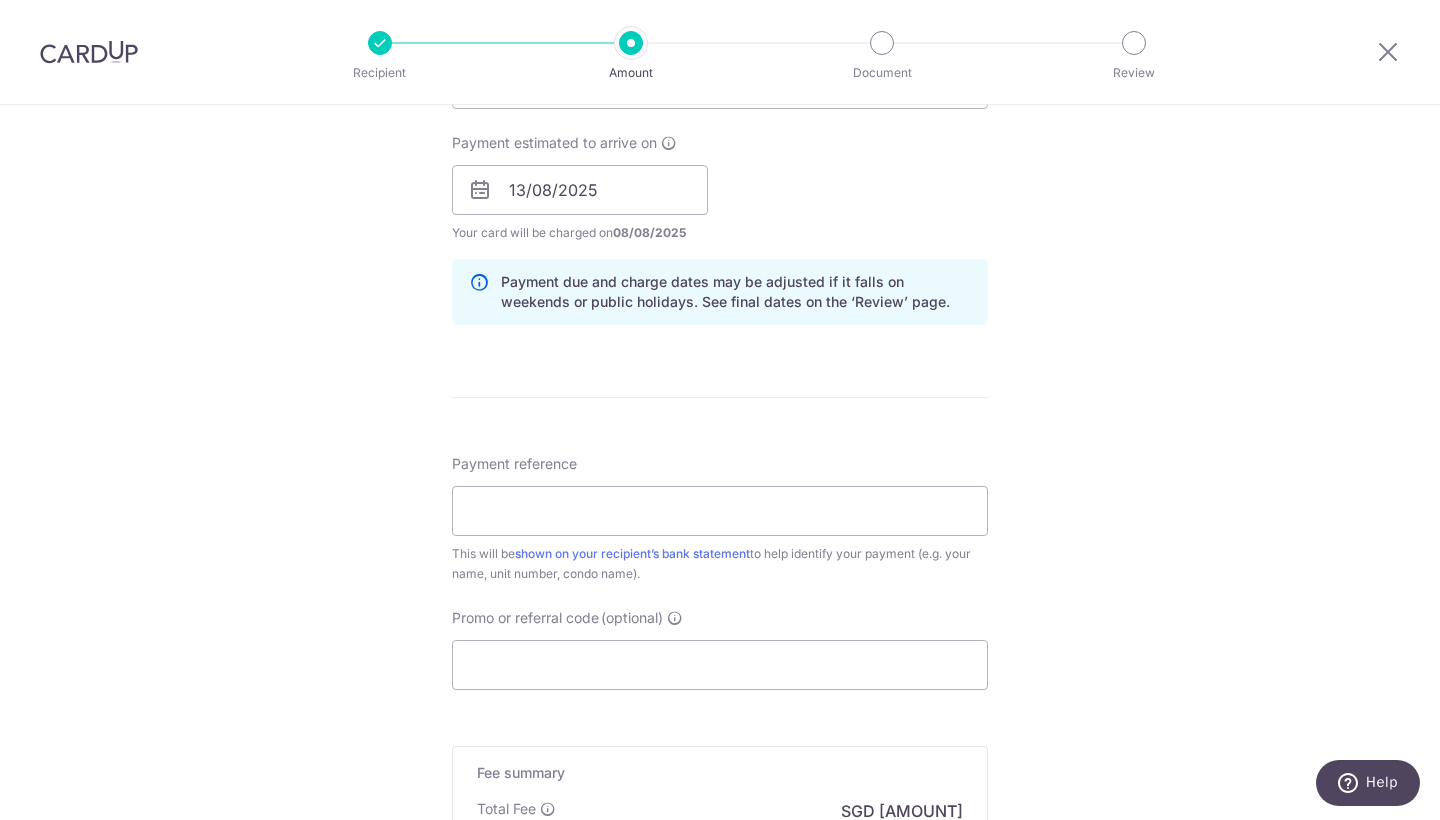 scroll, scrollTop: 895, scrollLeft: 0, axis: vertical 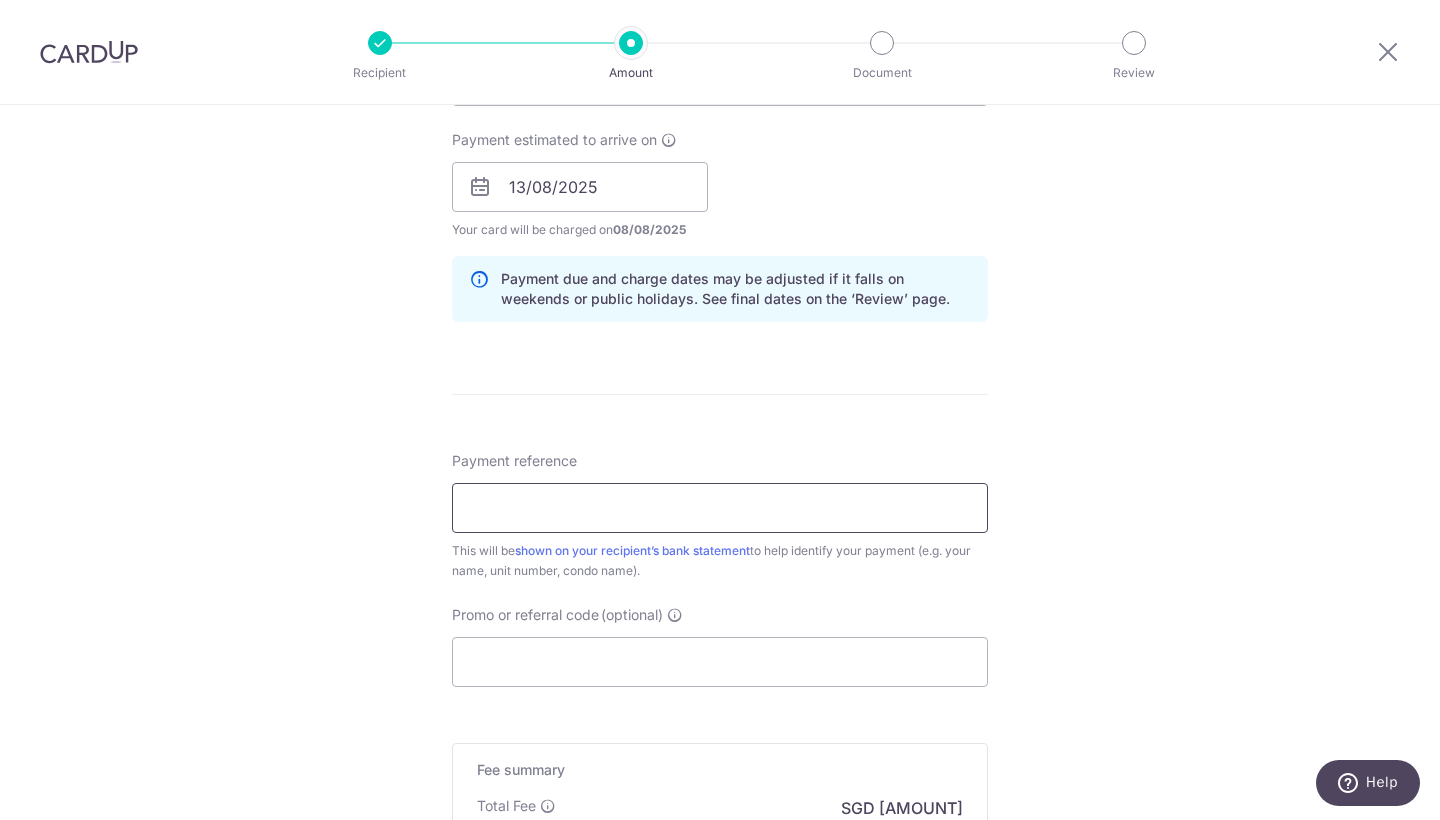 click on "Payment reference" at bounding box center (720, 508) 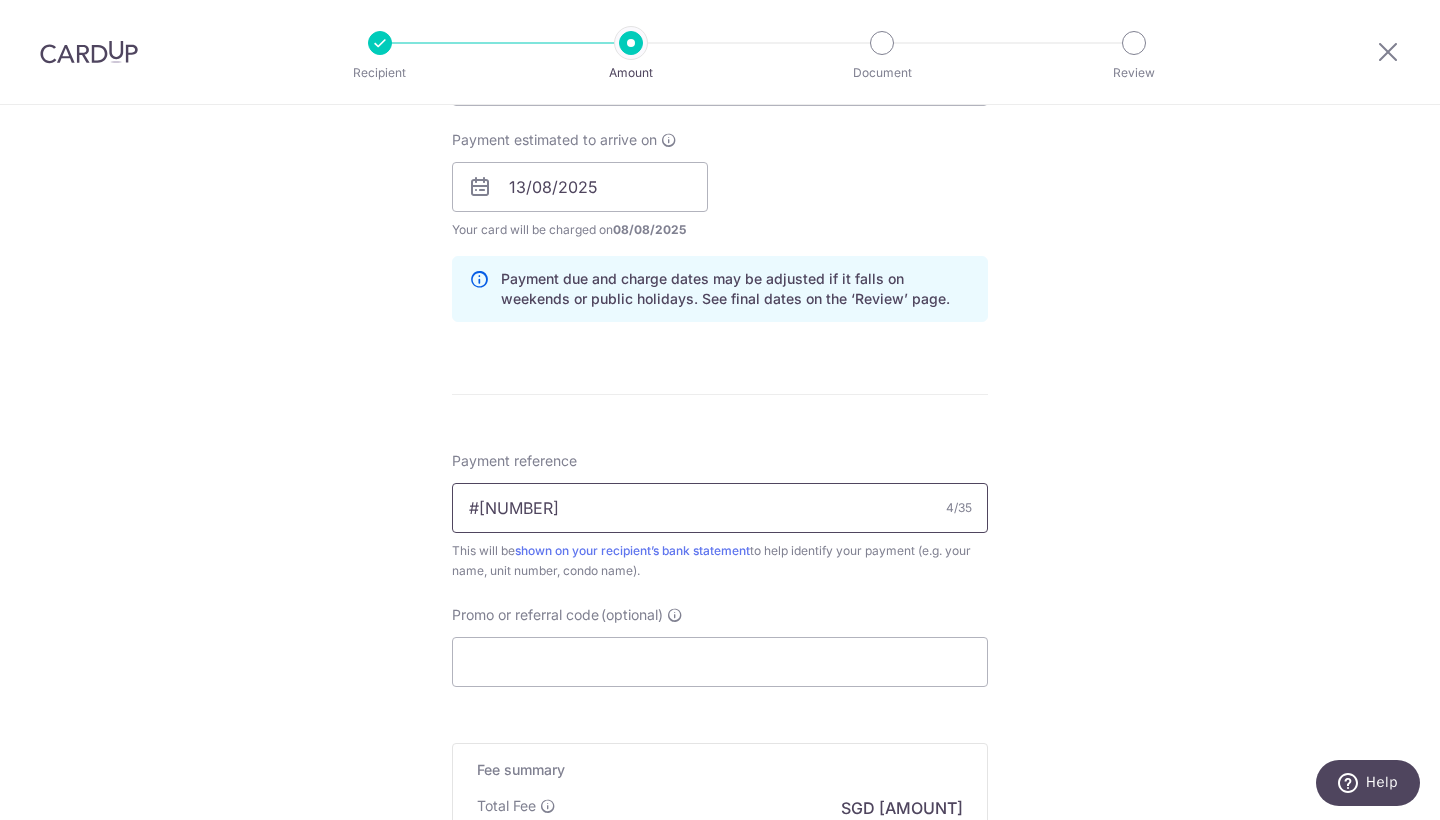 click on "#67K" at bounding box center (720, 508) 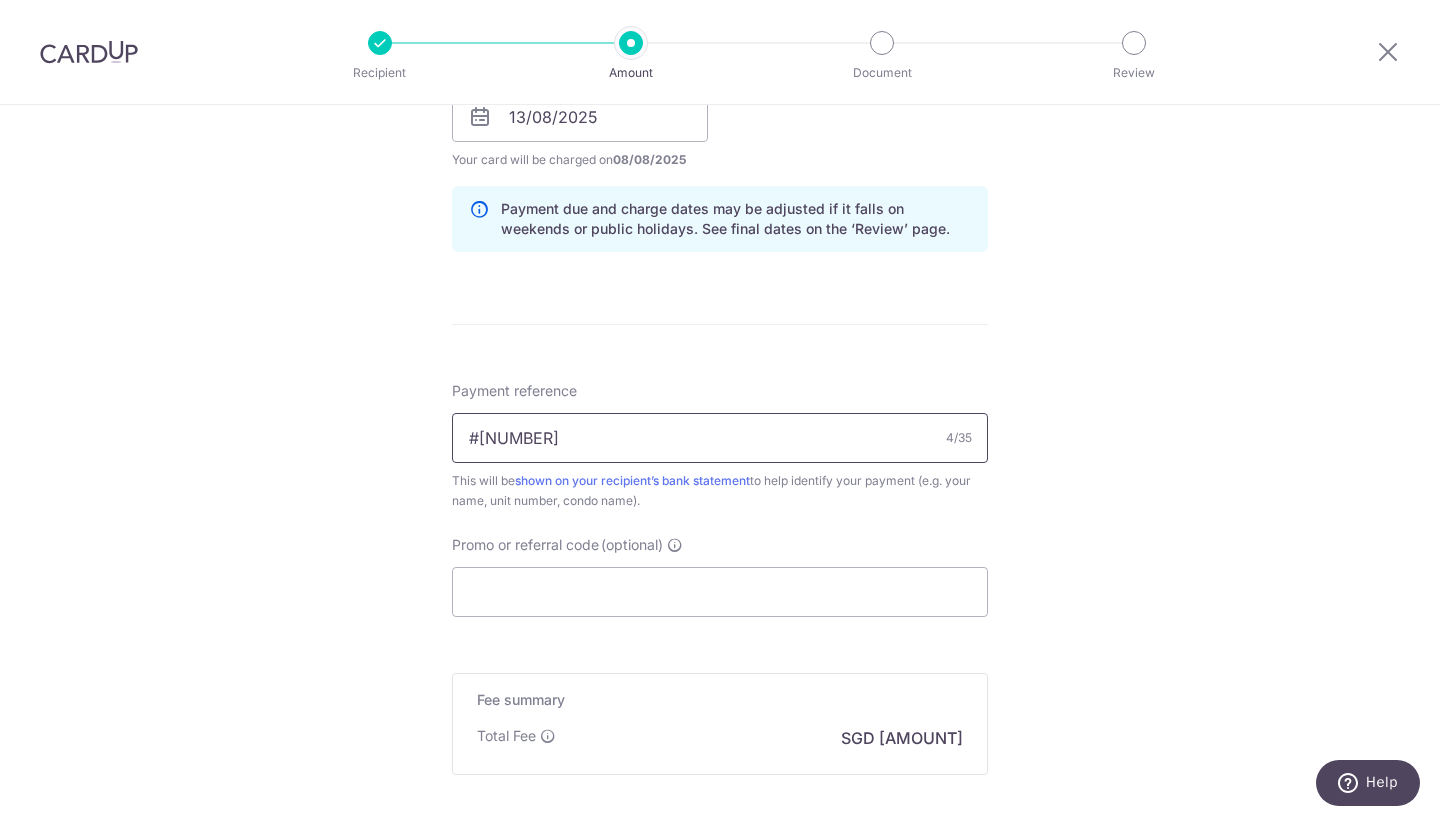 scroll, scrollTop: 966, scrollLeft: 0, axis: vertical 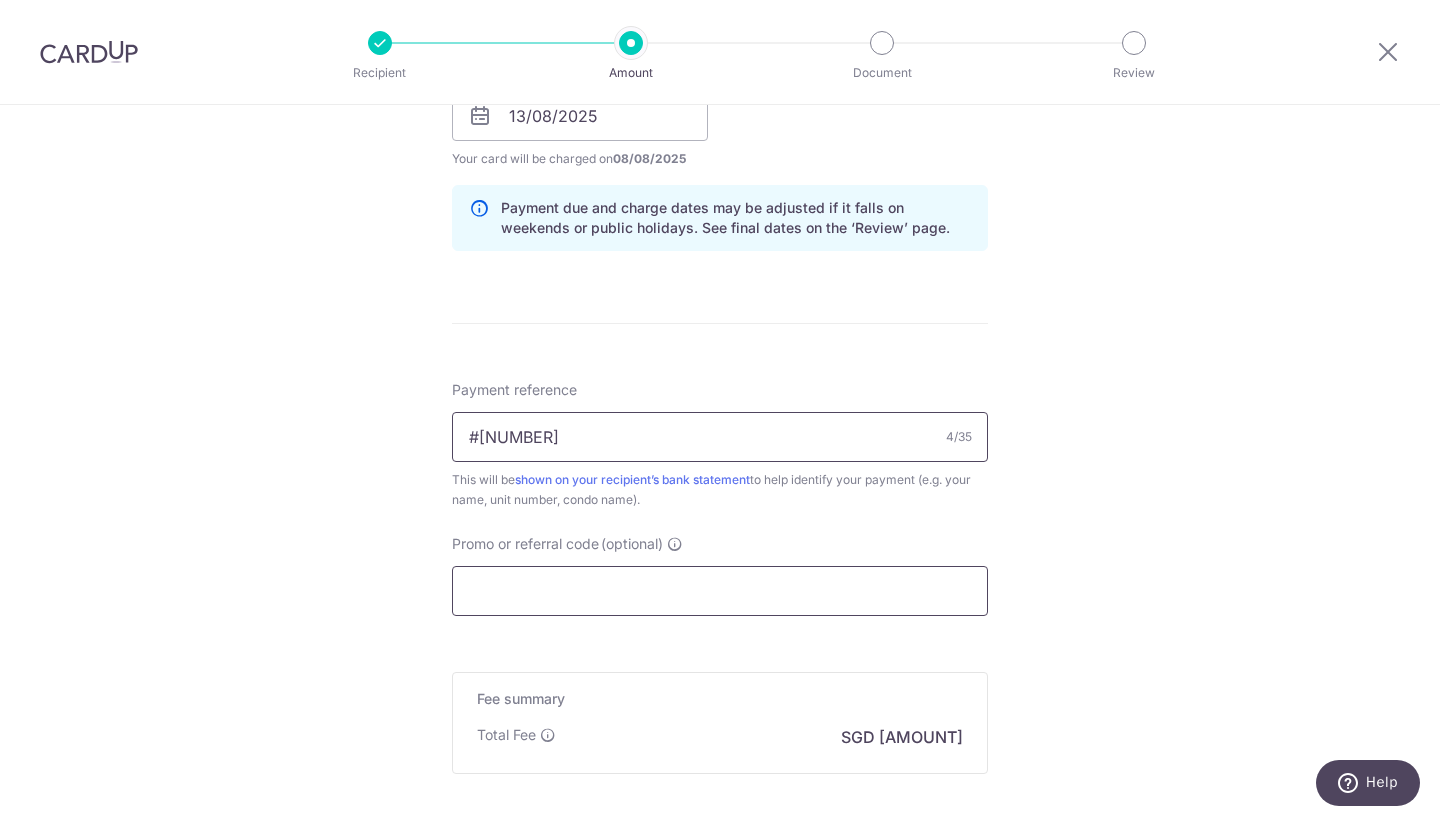 type on "#67K" 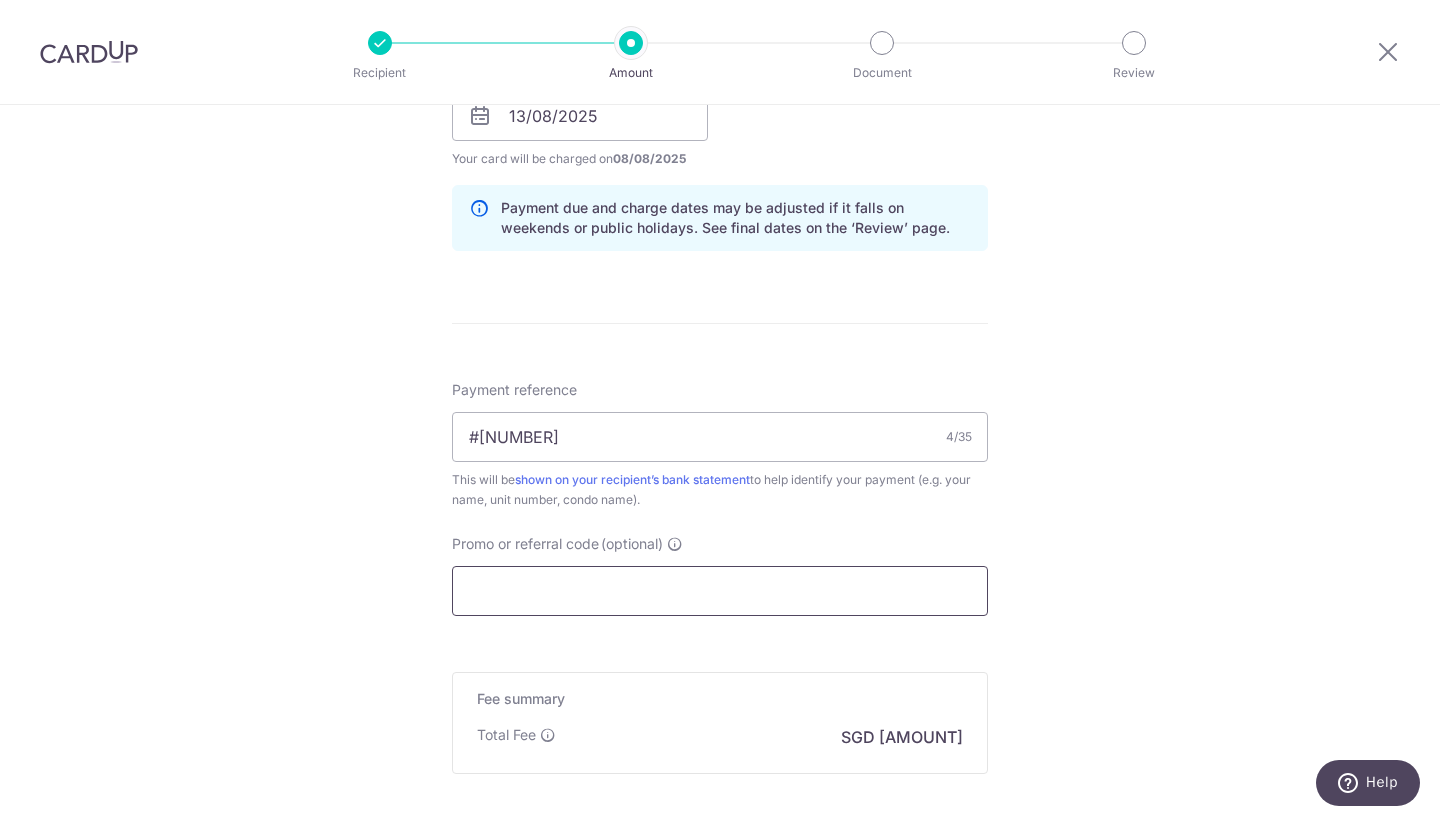 click on "Promo or referral code
(optional)" at bounding box center (720, 591) 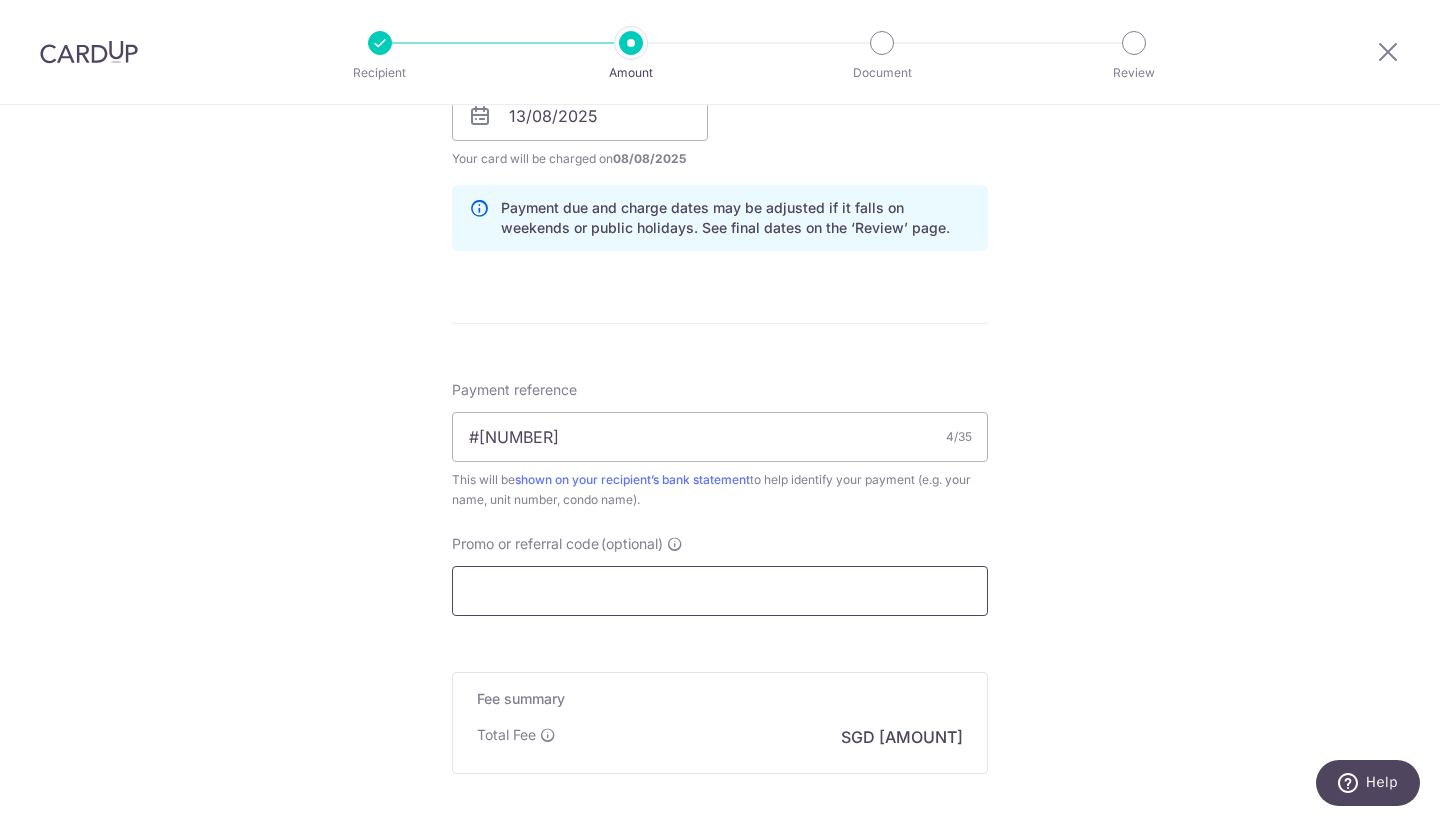 paste on "OCBC195" 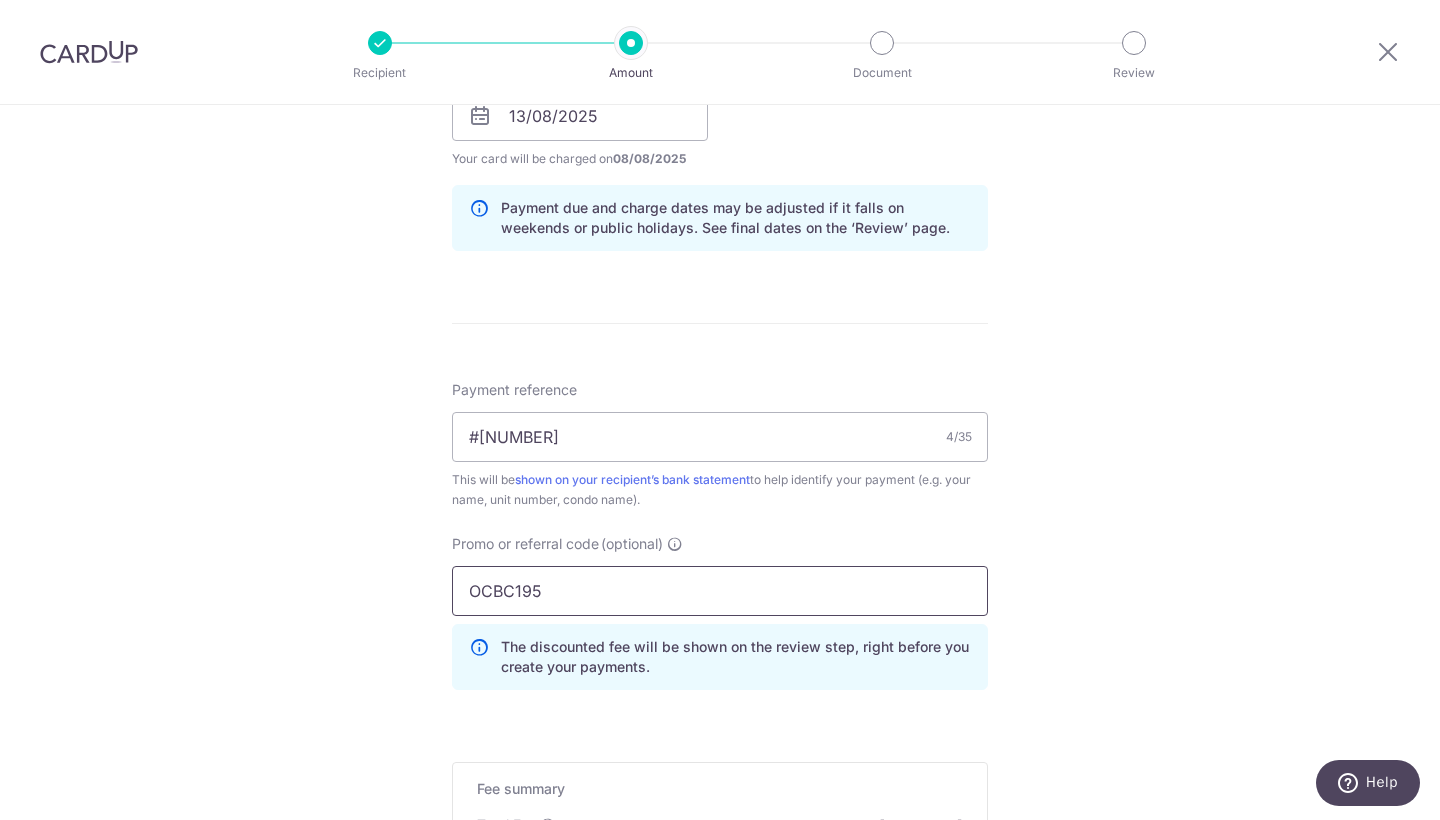 type on "OCBC195" 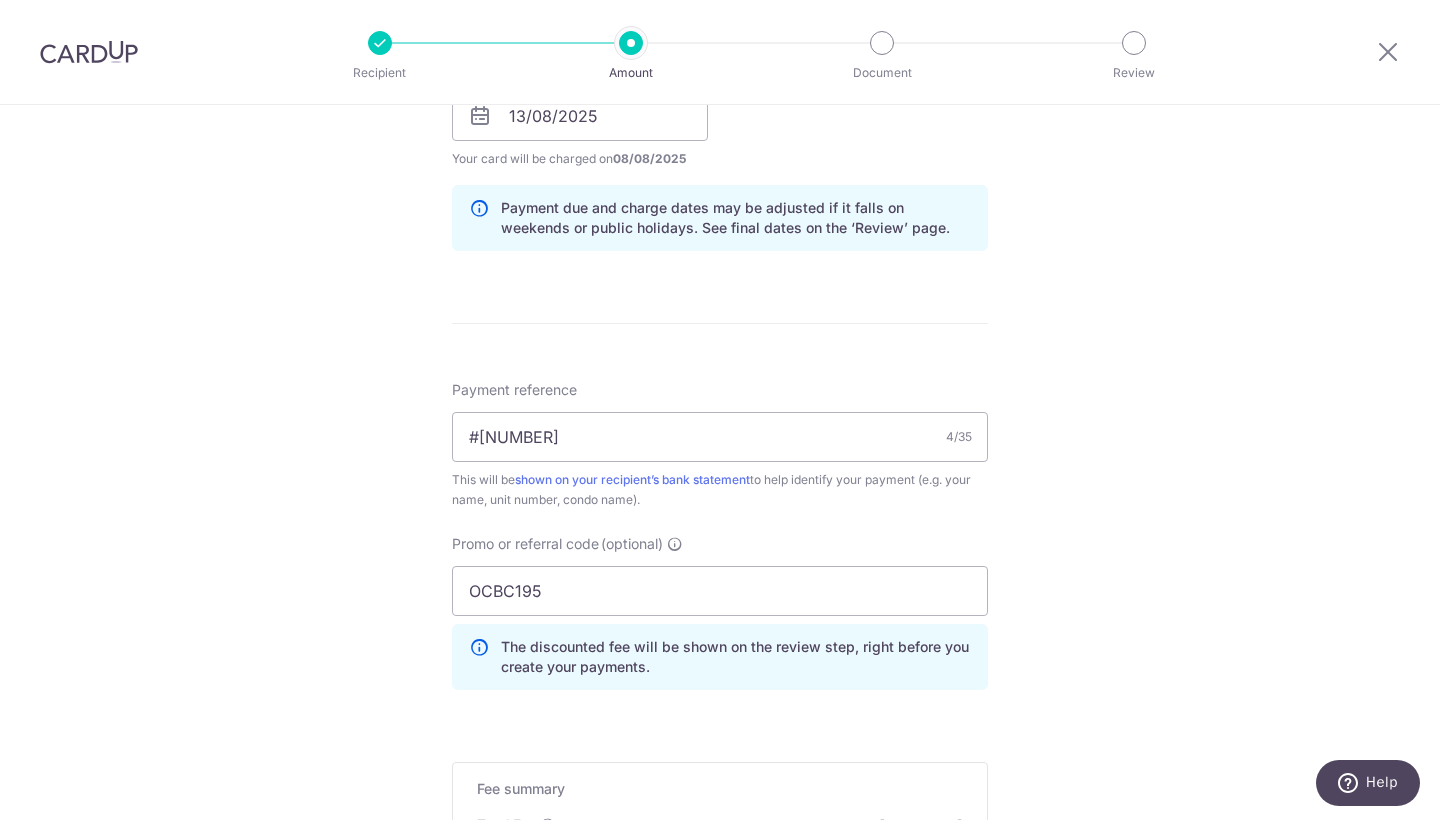 click on "Tell us more about your payment
Enter payment amount
SGD
1,984.87
1984.87
Recipient added successfully!
Select Card
**** 6805
Add credit card
Your Cards
**** 6805
Secure 256-bit SSL
Text
New card details
Card
Secure 256-bit SSL" at bounding box center (720, 129) 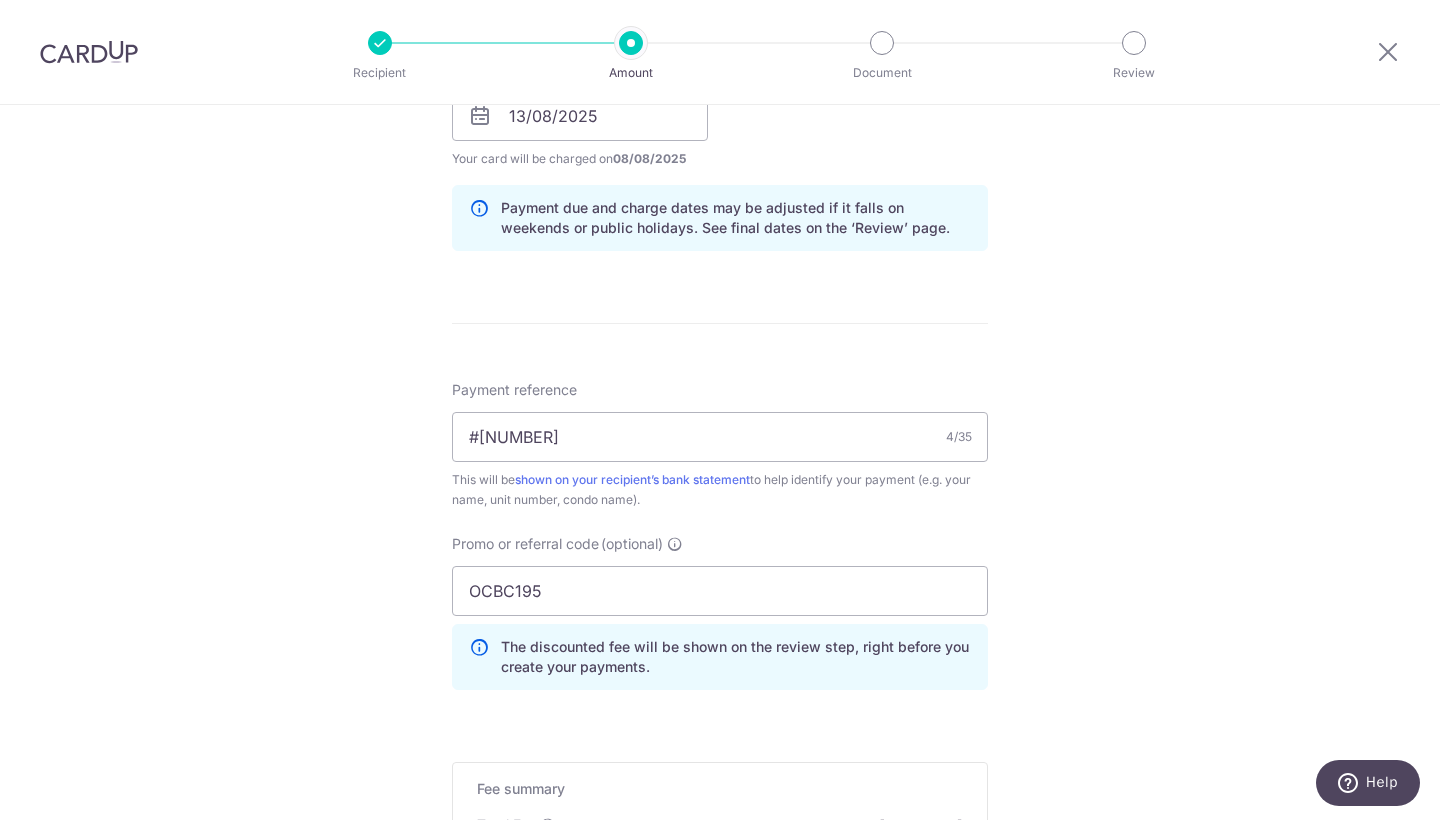 click on "Tell us more about your payment
Enter payment amount
SGD
1,984.87
1984.87
Recipient added successfully!
Select Card
**** 6805
Add credit card
Your Cards
**** 6805
Secure 256-bit SSL
Text
New card details
Card
Secure 256-bit SSL" at bounding box center [720, 129] 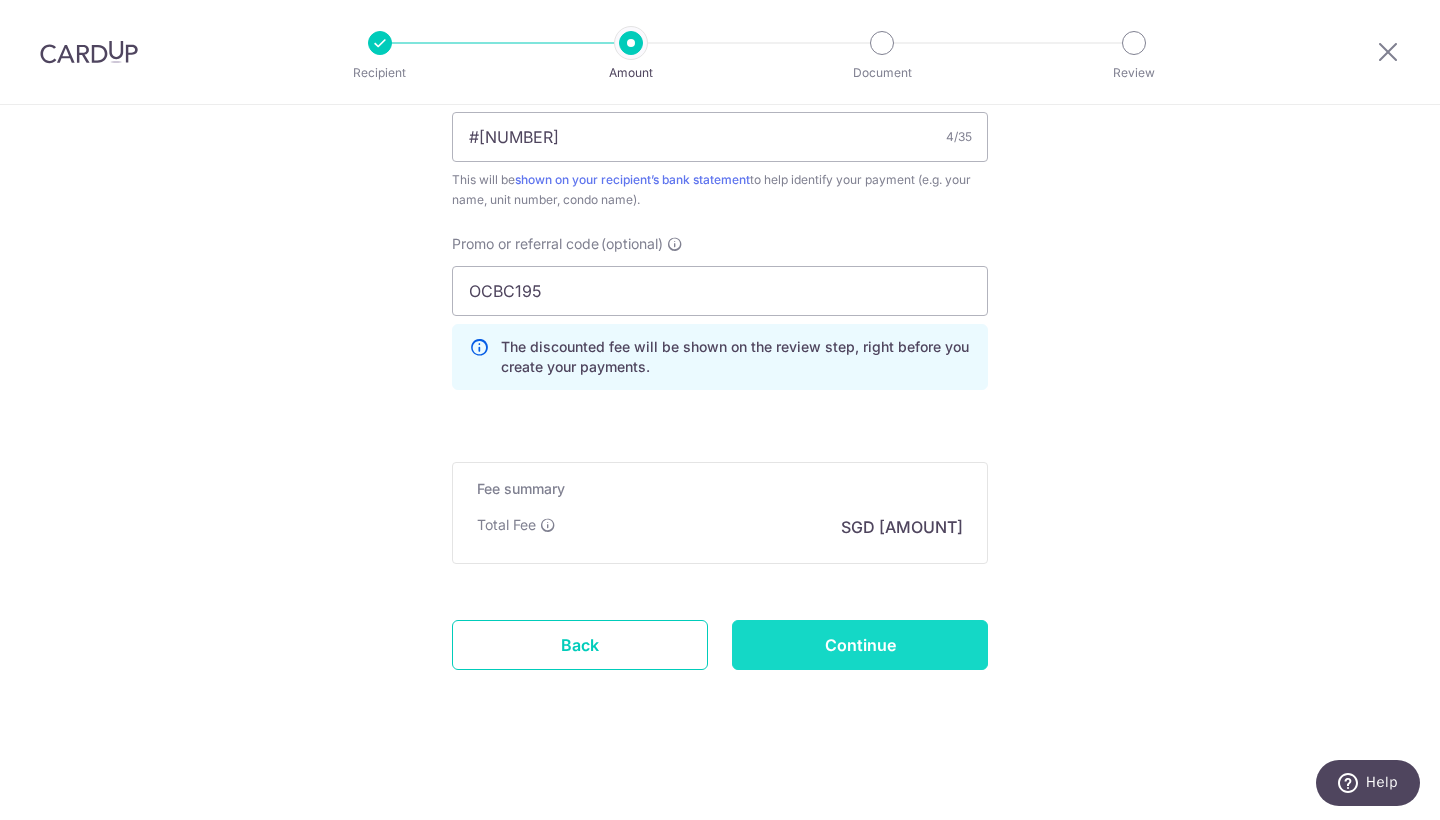 scroll, scrollTop: 1266, scrollLeft: 0, axis: vertical 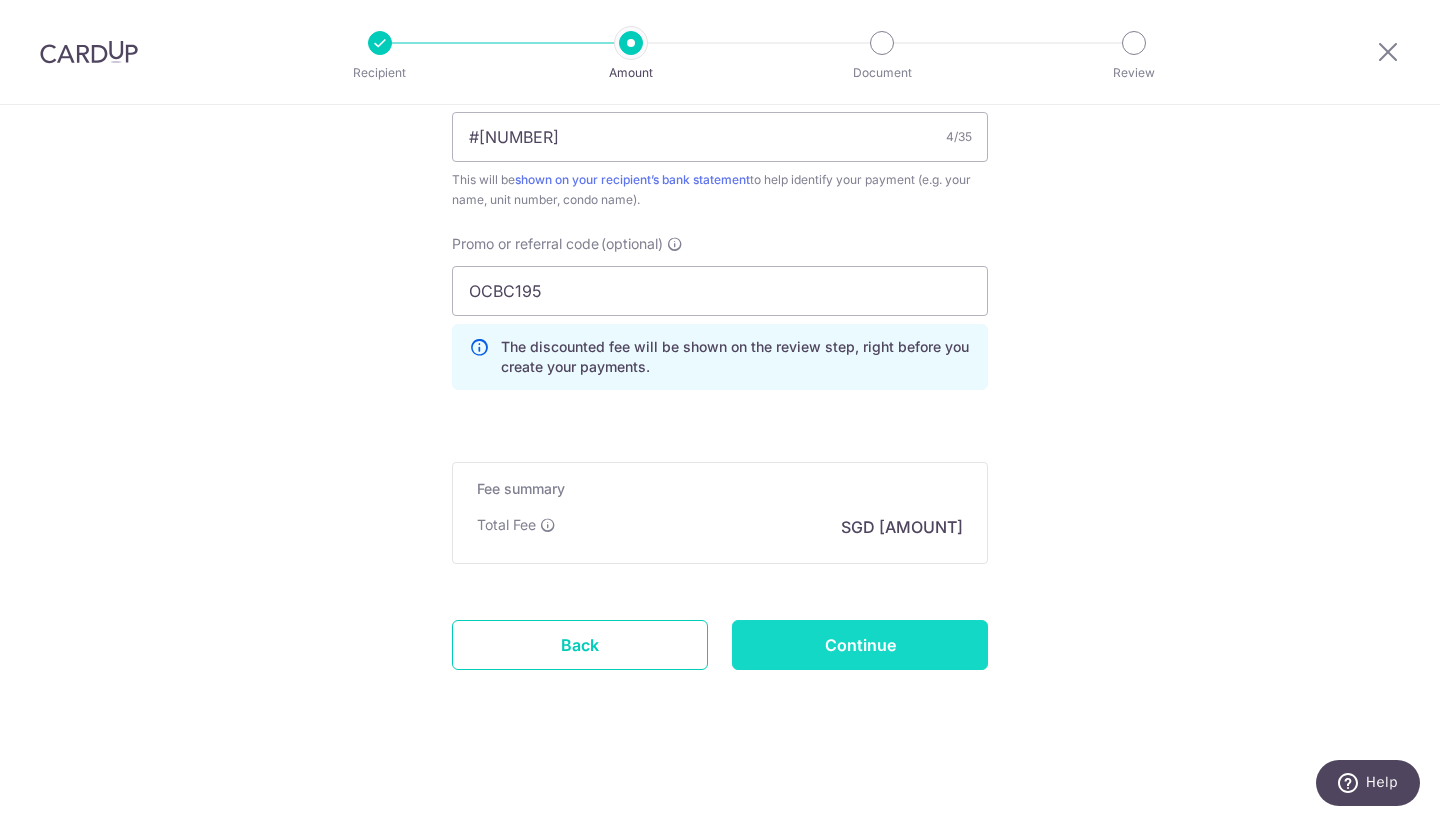 click on "Continue" at bounding box center (860, 645) 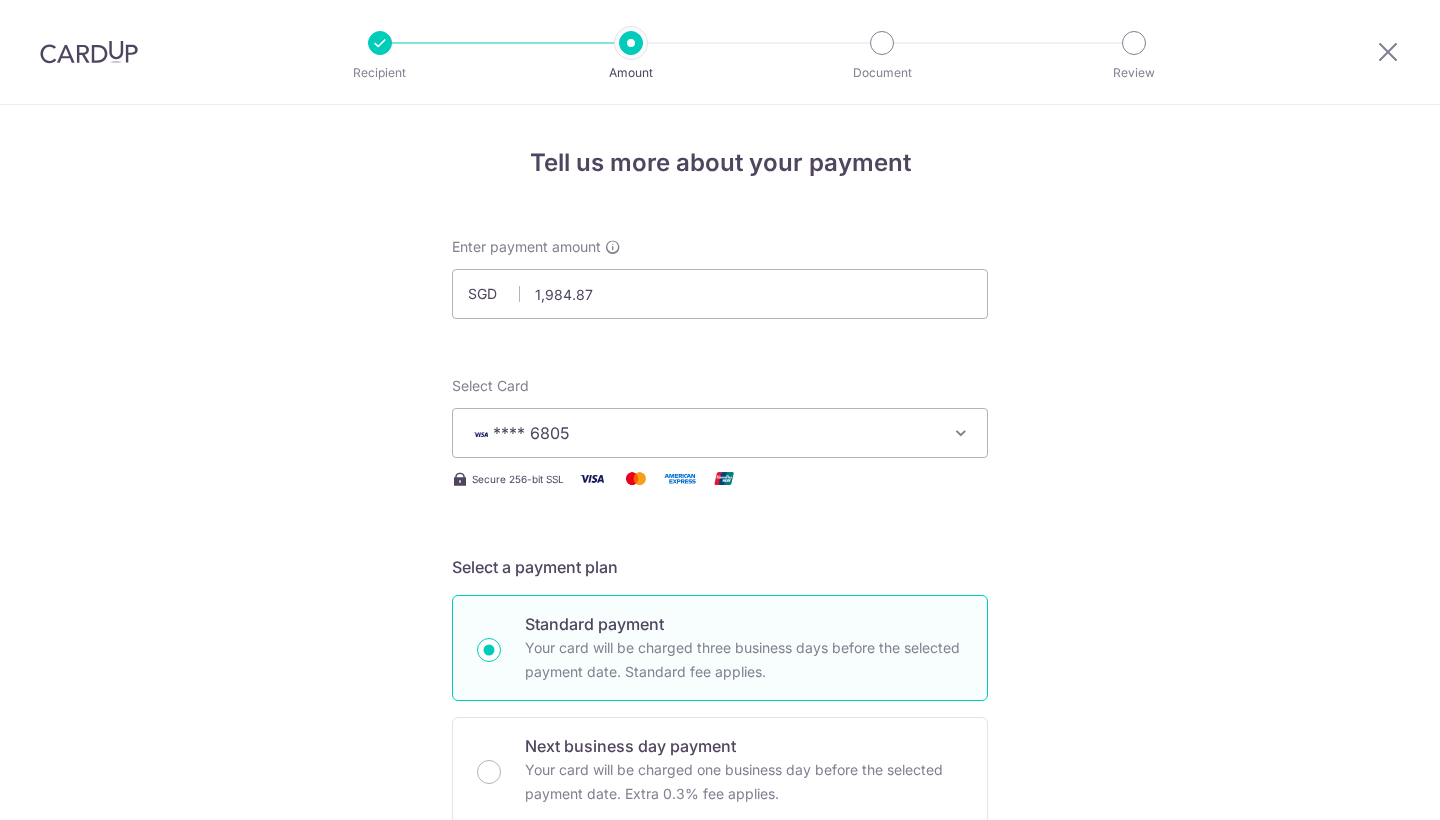 scroll, scrollTop: 0, scrollLeft: 0, axis: both 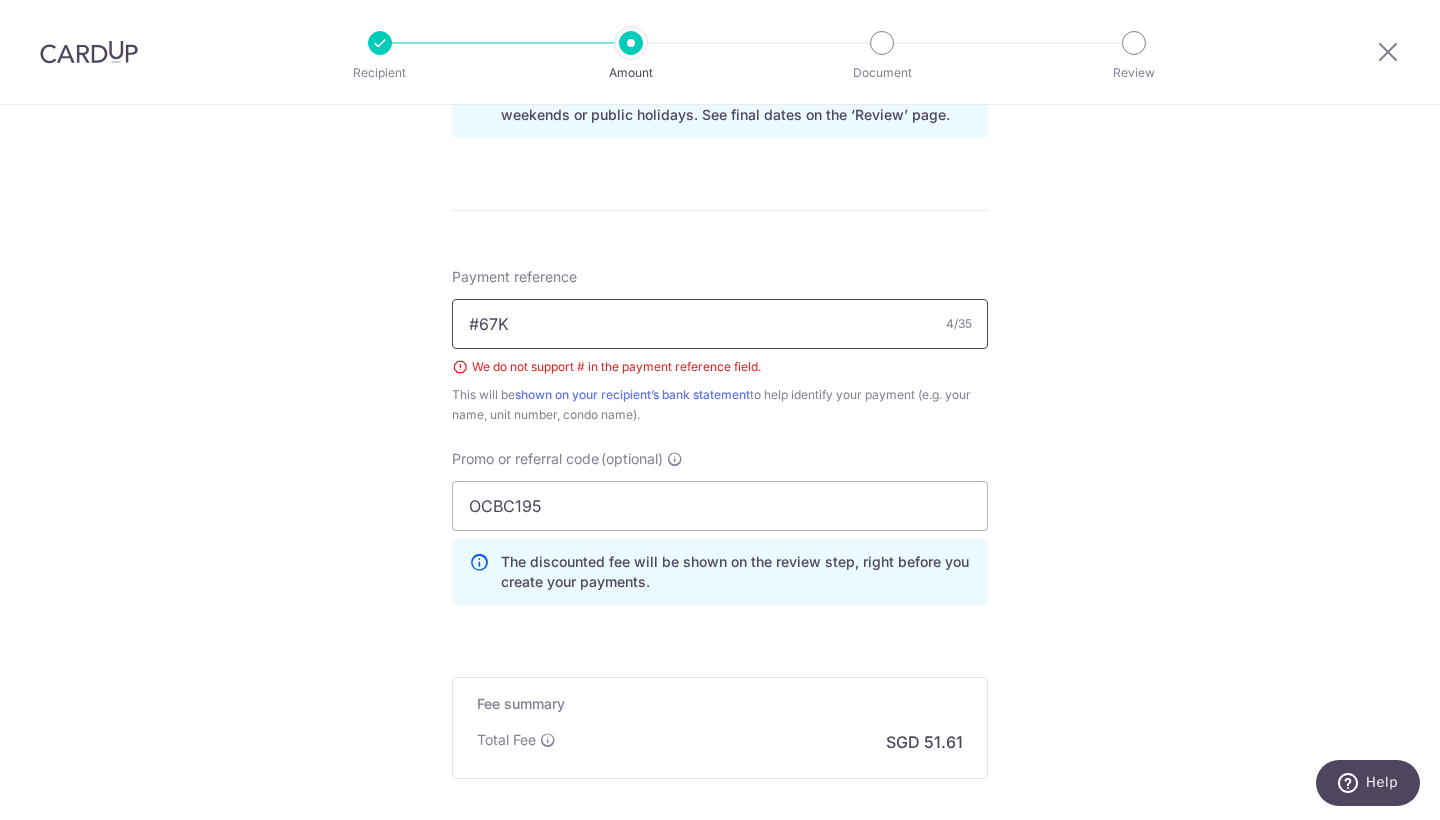 drag, startPoint x: 479, startPoint y: 326, endPoint x: 402, endPoint y: 340, distance: 78.26238 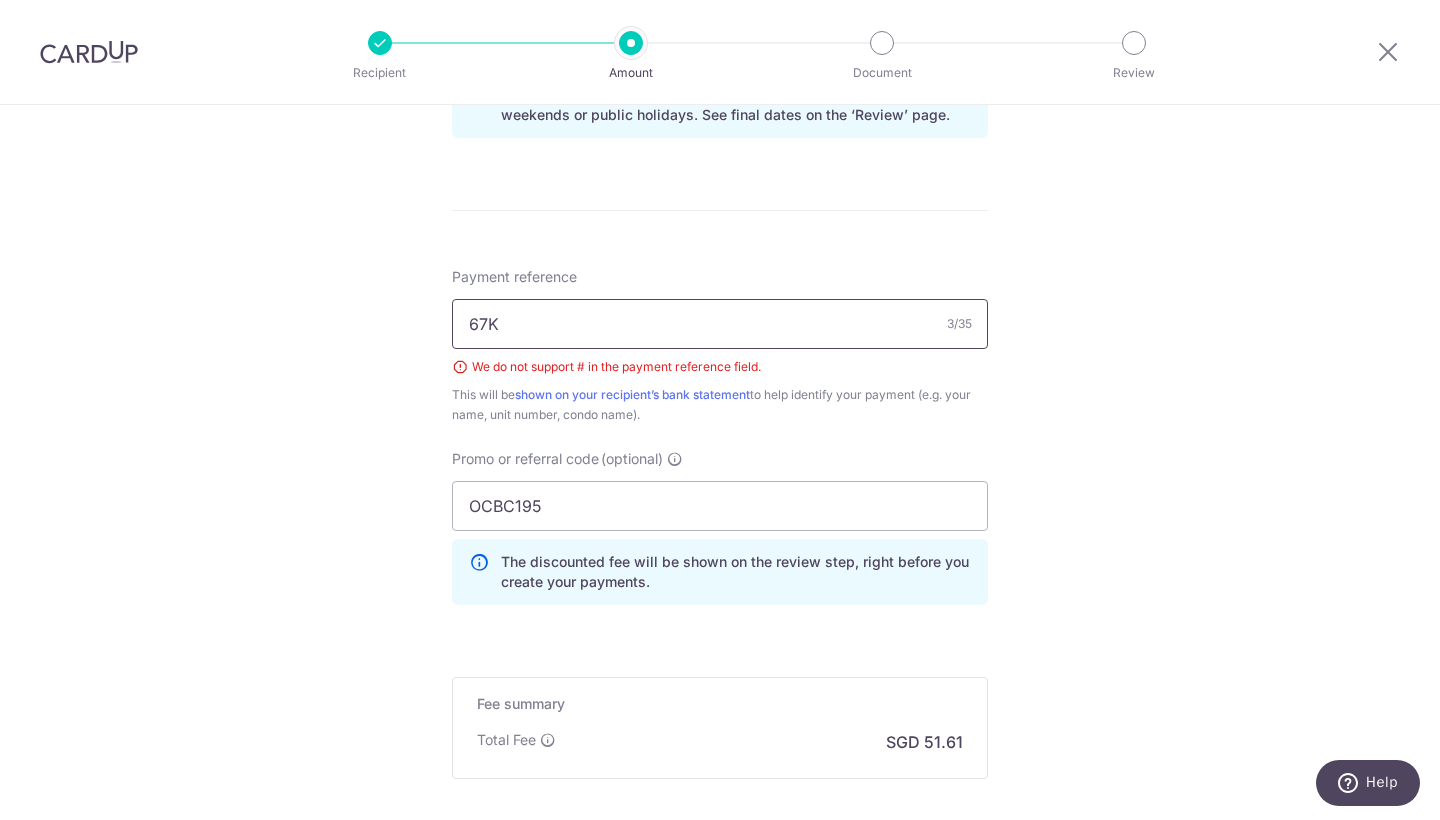 type on "67K" 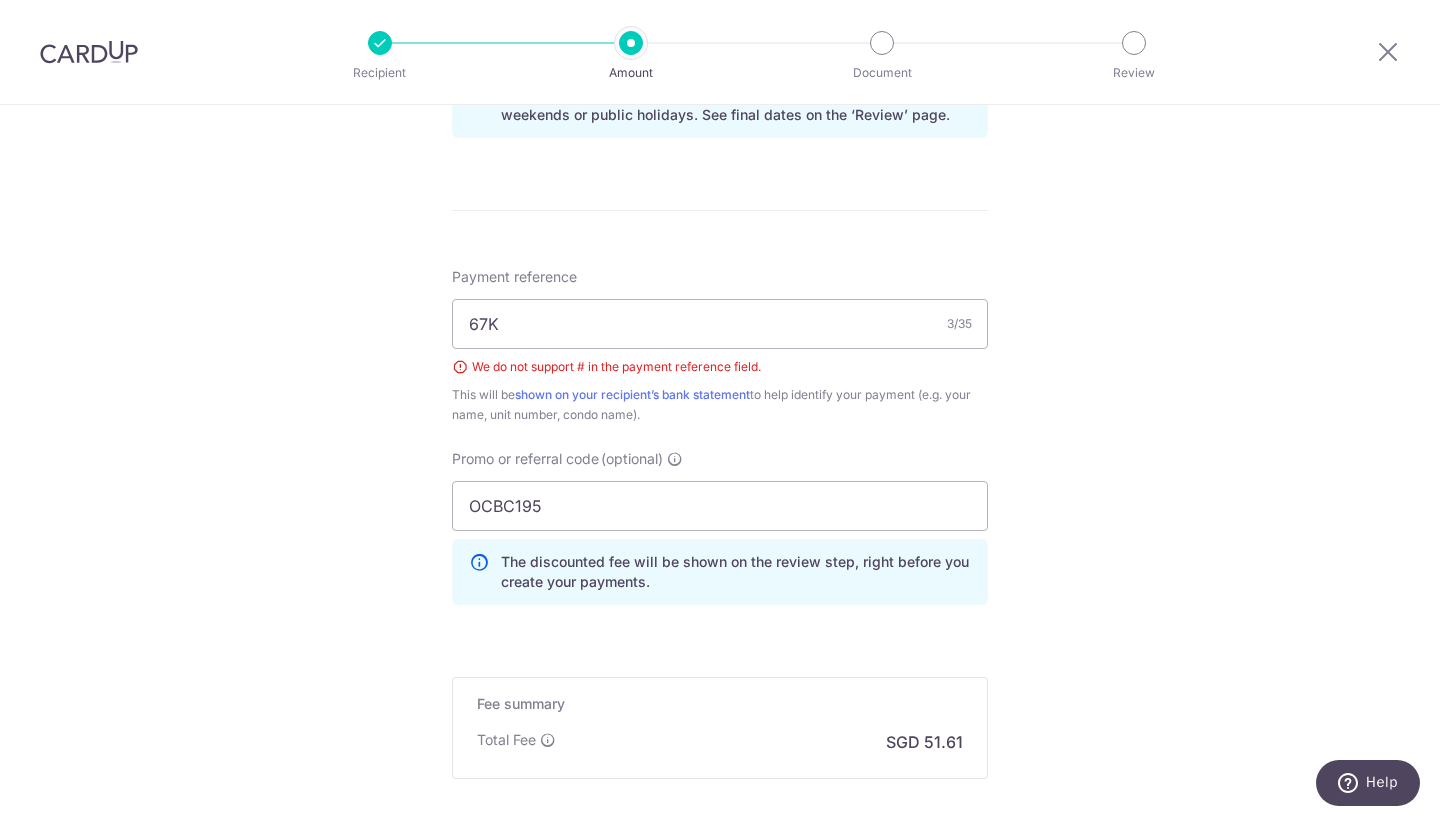 click on "Tell us more about your payment
Enter payment amount
SGD
1,984.87
1984.87
Select Card
**** 6805
Add credit card
Your Cards
**** 6805
Secure 256-bit SSL
Text
New card details
Card
Secure 256-bit SSL" at bounding box center [720, 30] 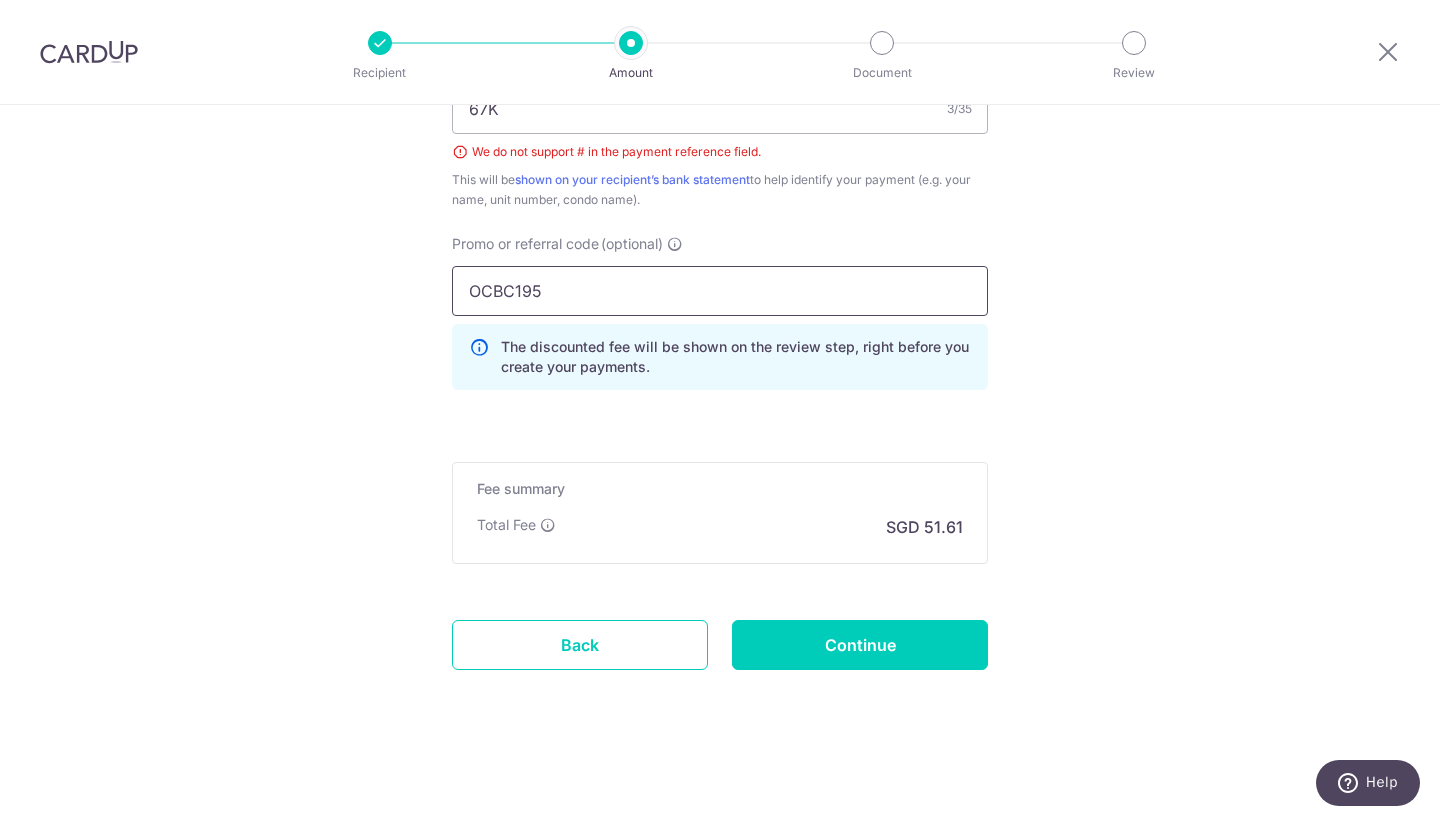 scroll, scrollTop: 1294, scrollLeft: 0, axis: vertical 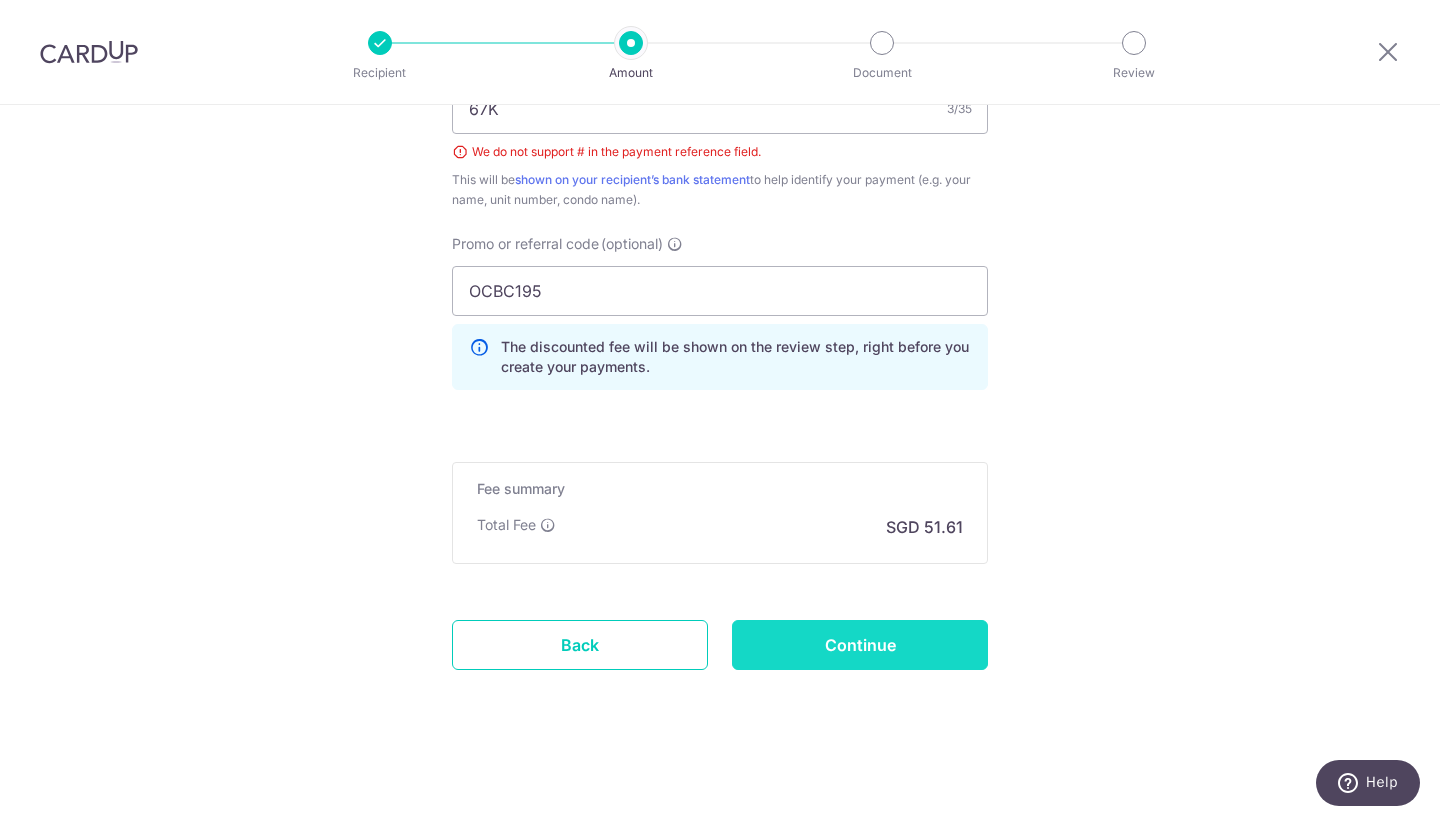 click on "Continue" at bounding box center [860, 645] 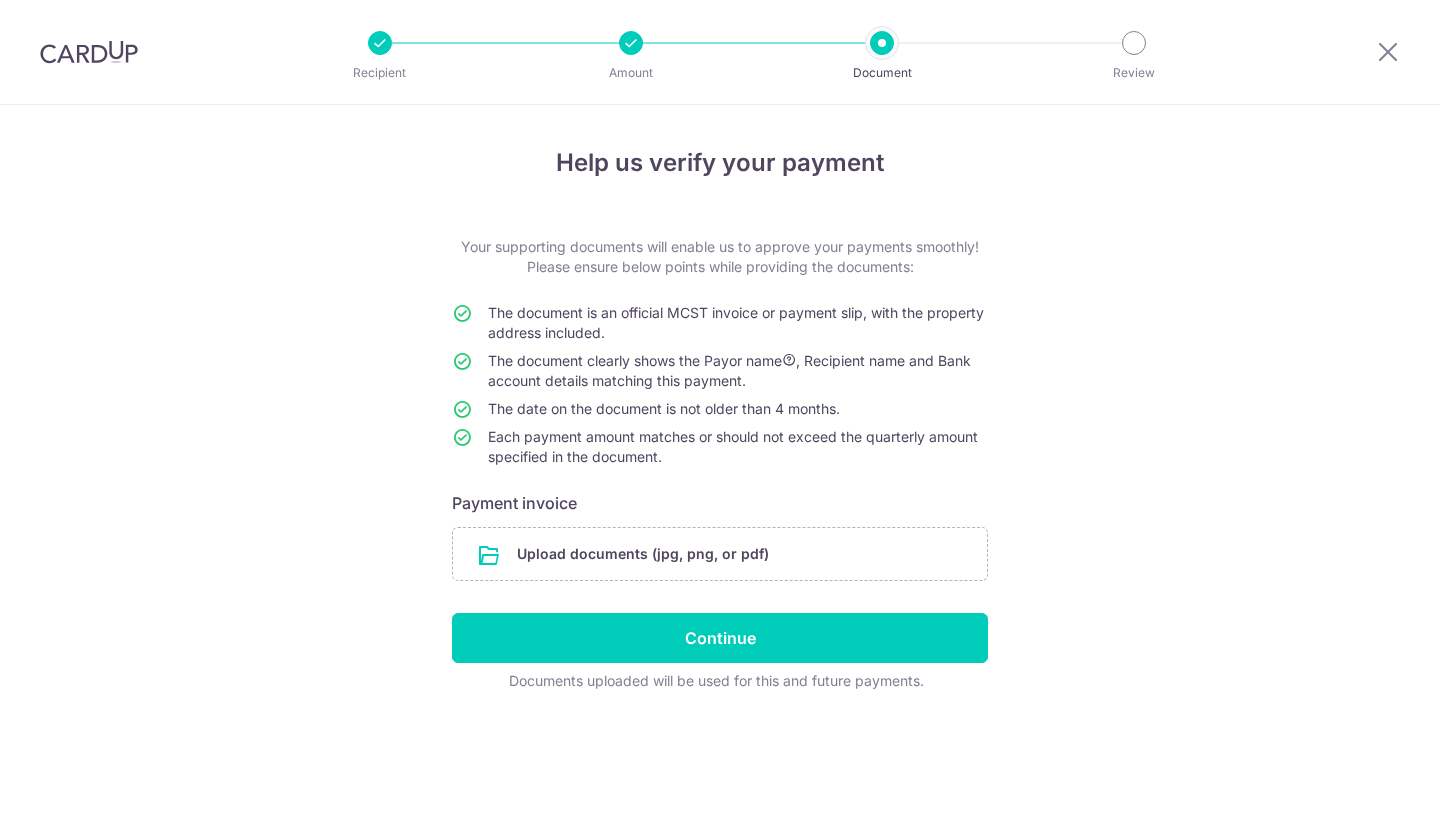 scroll, scrollTop: 0, scrollLeft: 0, axis: both 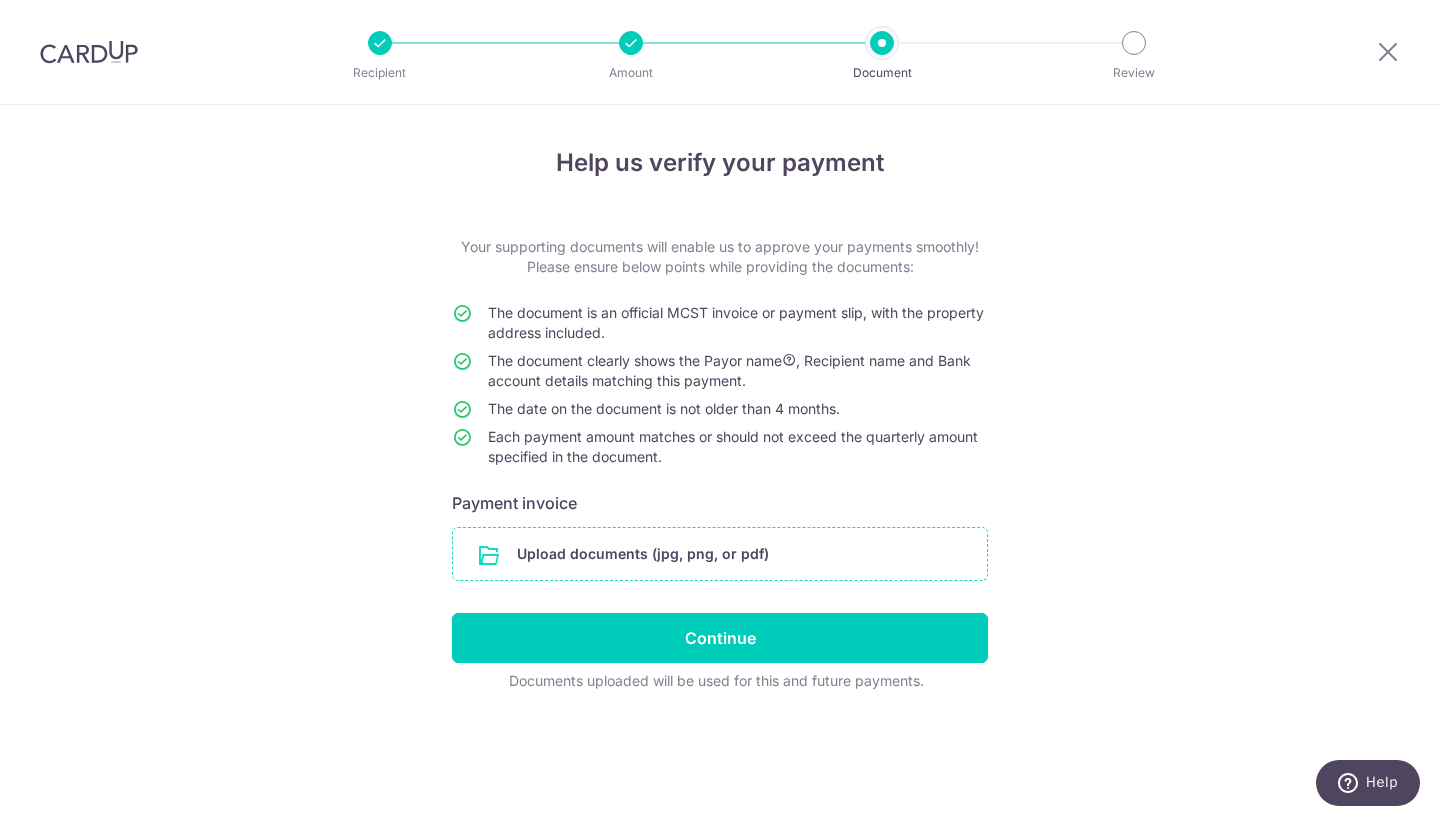 click at bounding box center (720, 554) 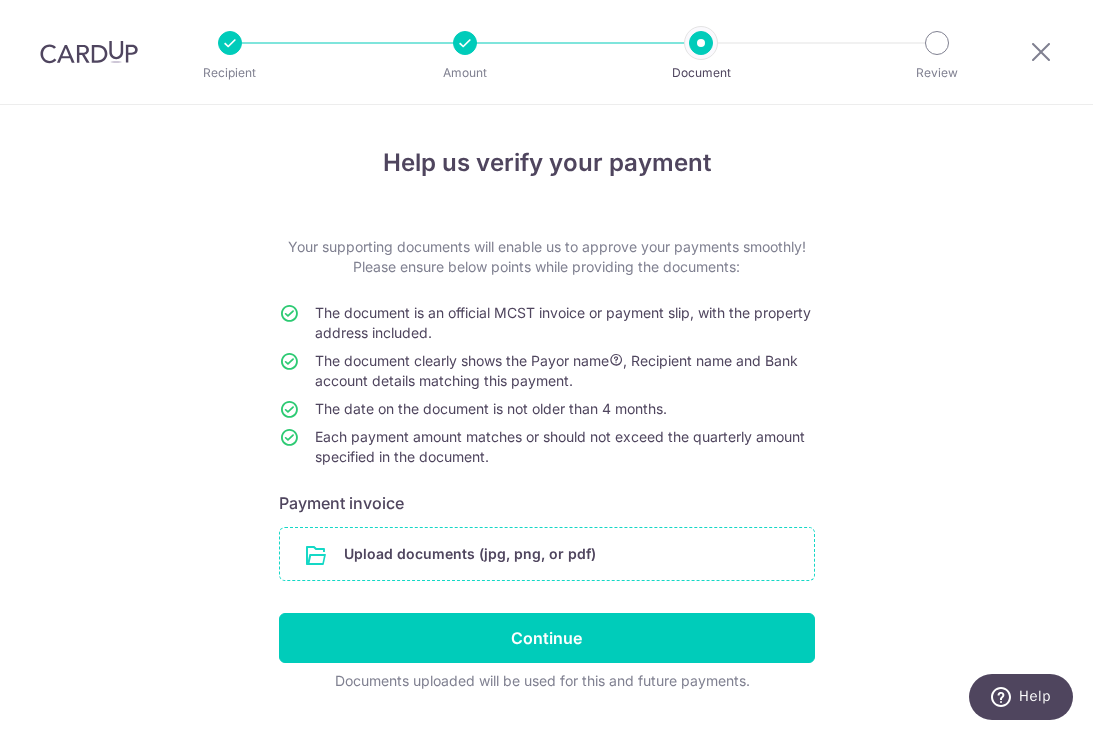 click at bounding box center (547, 554) 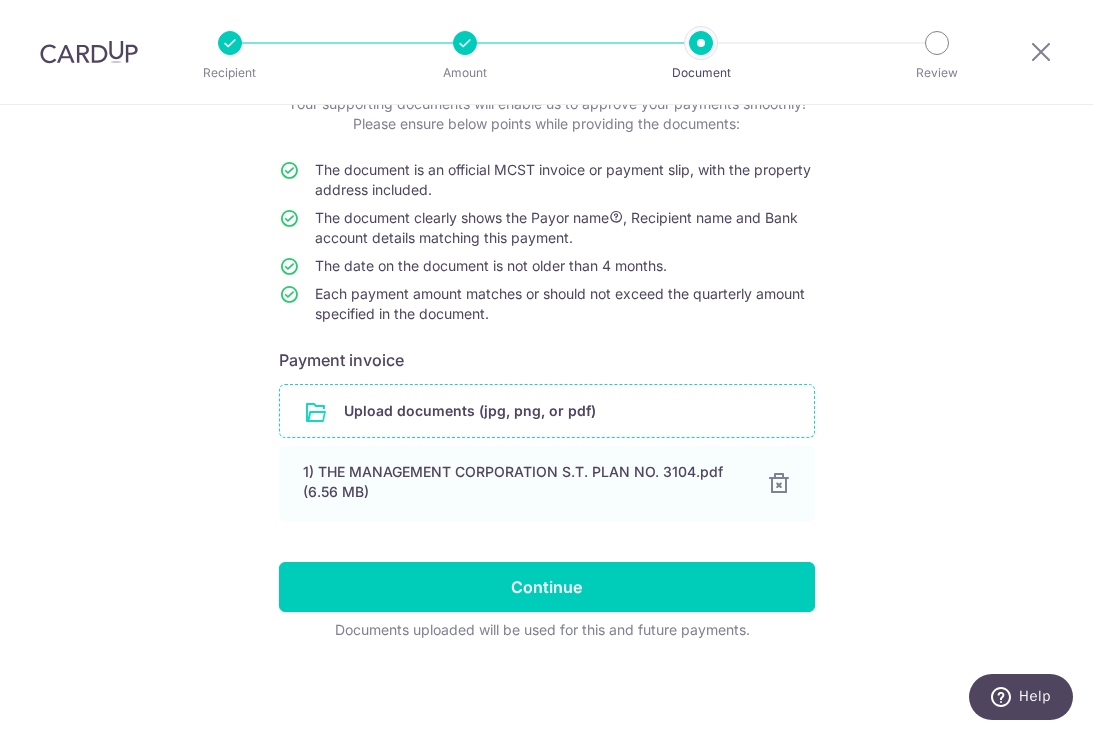 scroll, scrollTop: 143, scrollLeft: 0, axis: vertical 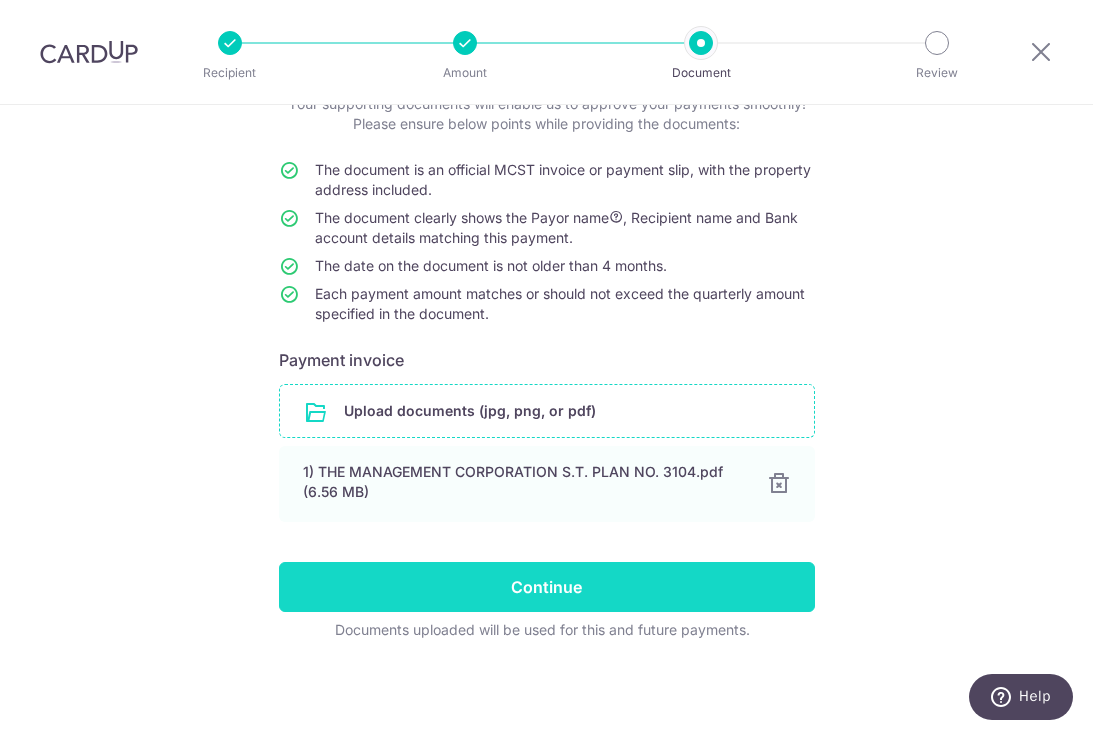 click on "Continue" at bounding box center (547, 587) 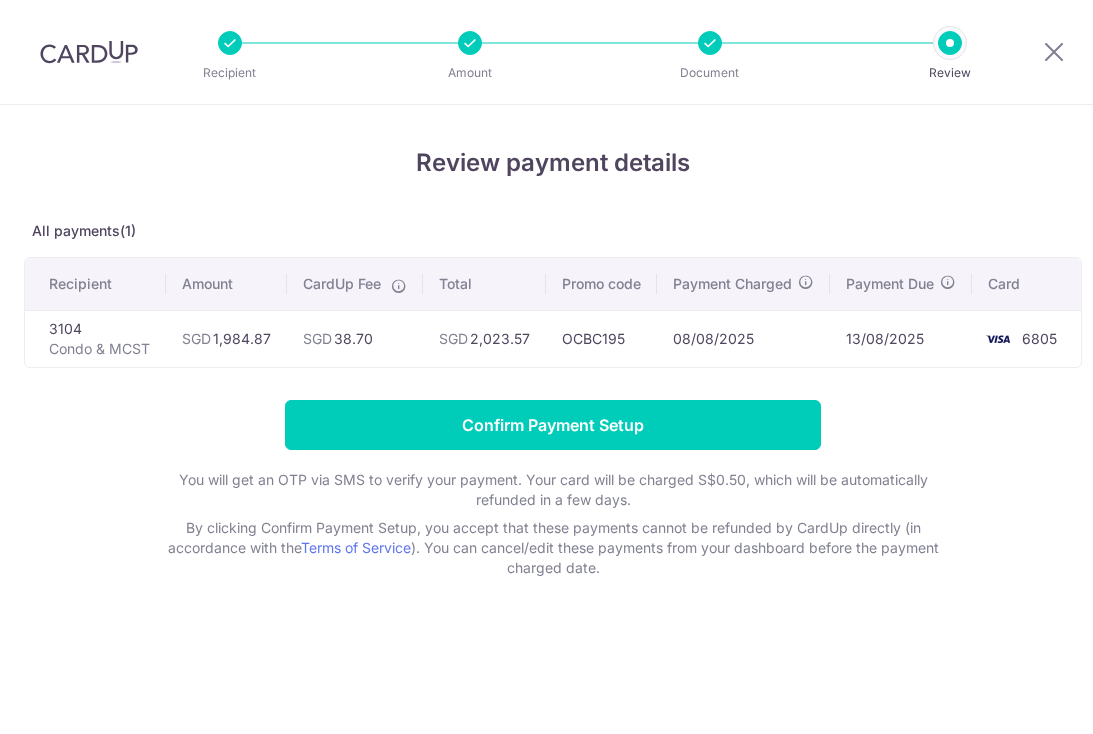 scroll, scrollTop: 0, scrollLeft: 0, axis: both 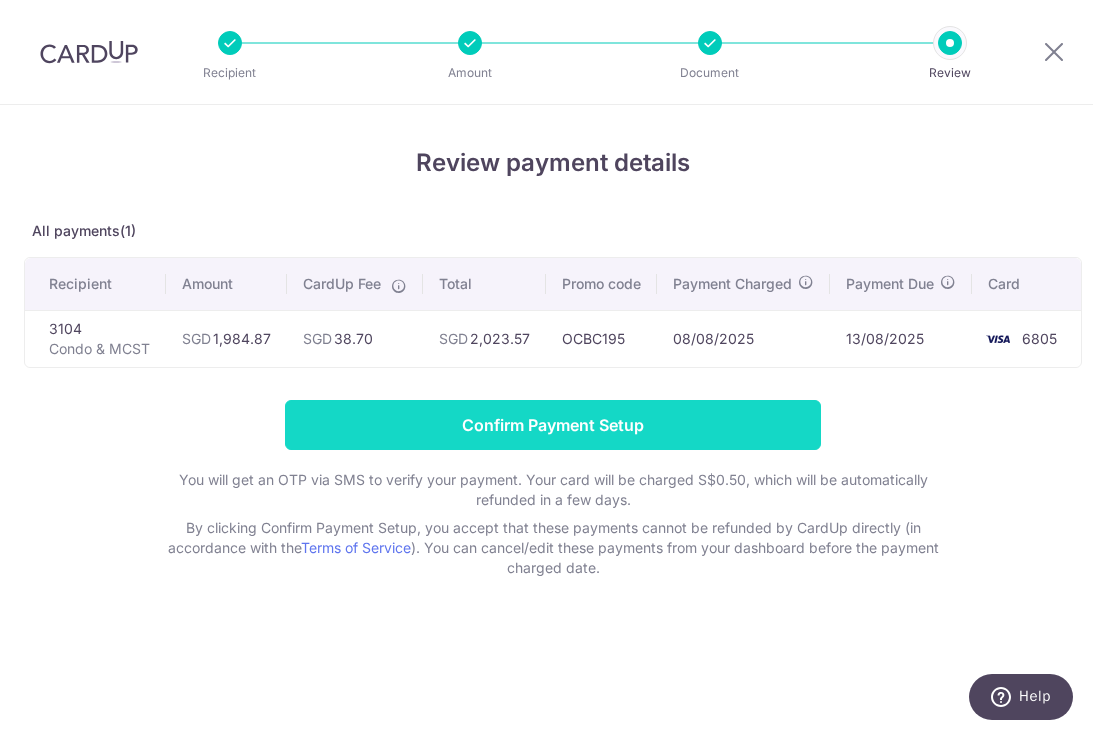 click on "Confirm Payment Setup" at bounding box center [553, 425] 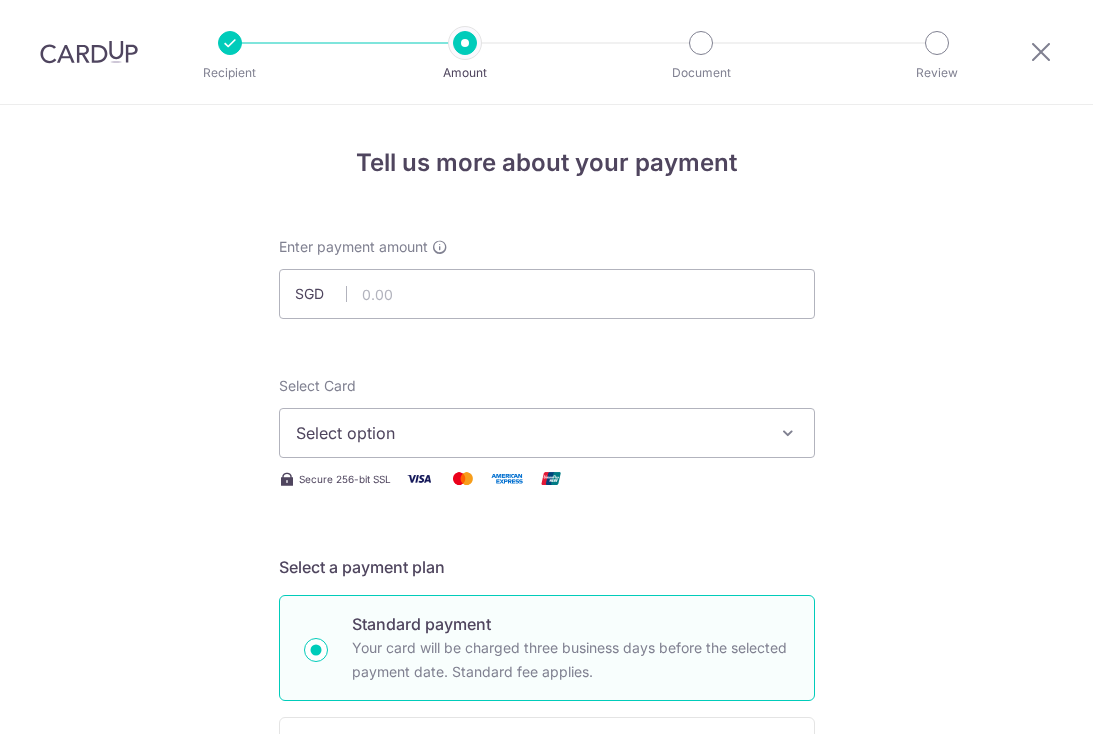 scroll, scrollTop: 0, scrollLeft: 0, axis: both 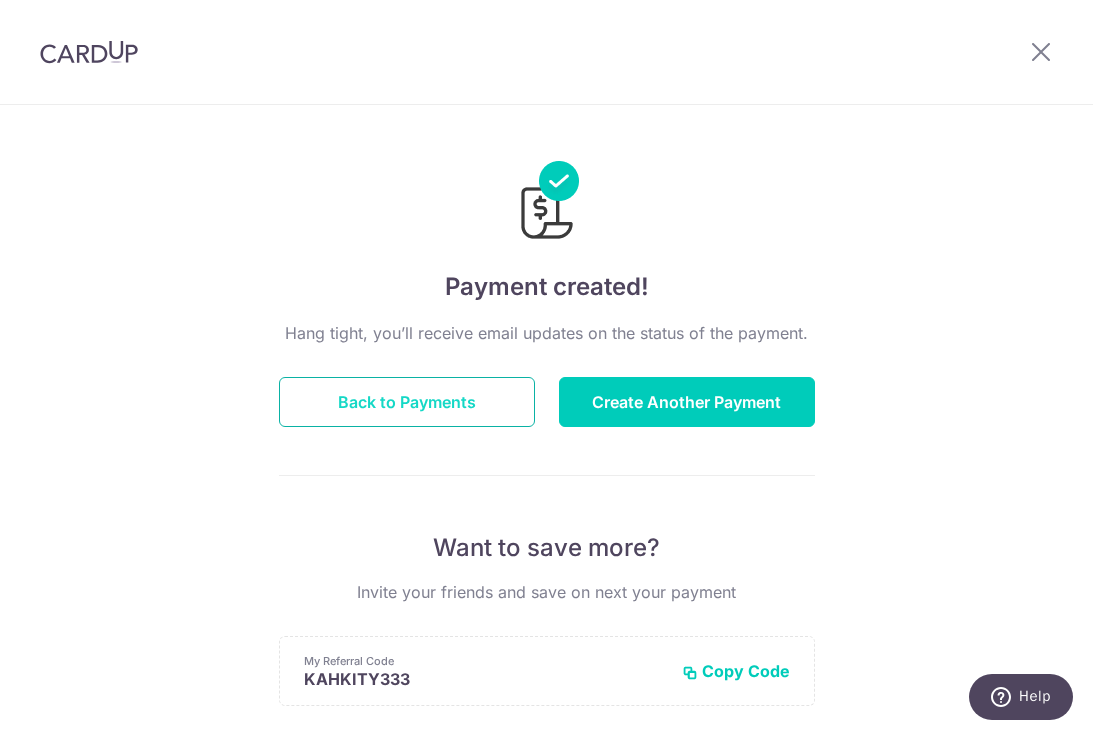 click on "Back to Payments" at bounding box center (407, 402) 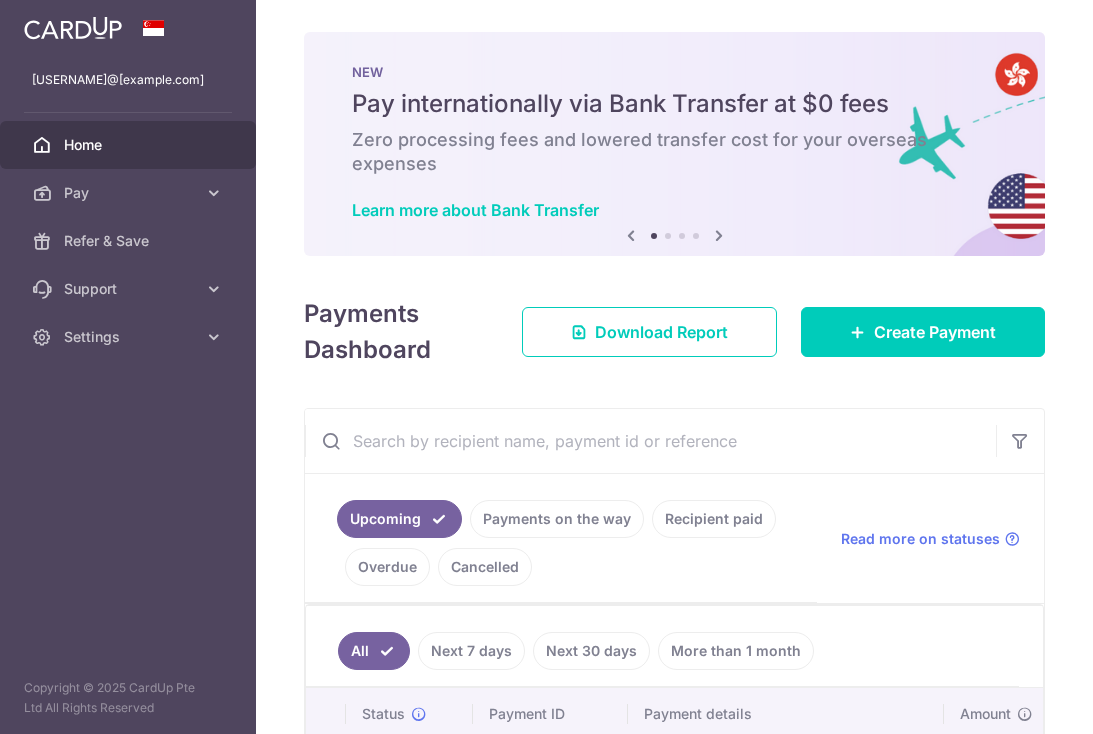 scroll, scrollTop: 0, scrollLeft: 0, axis: both 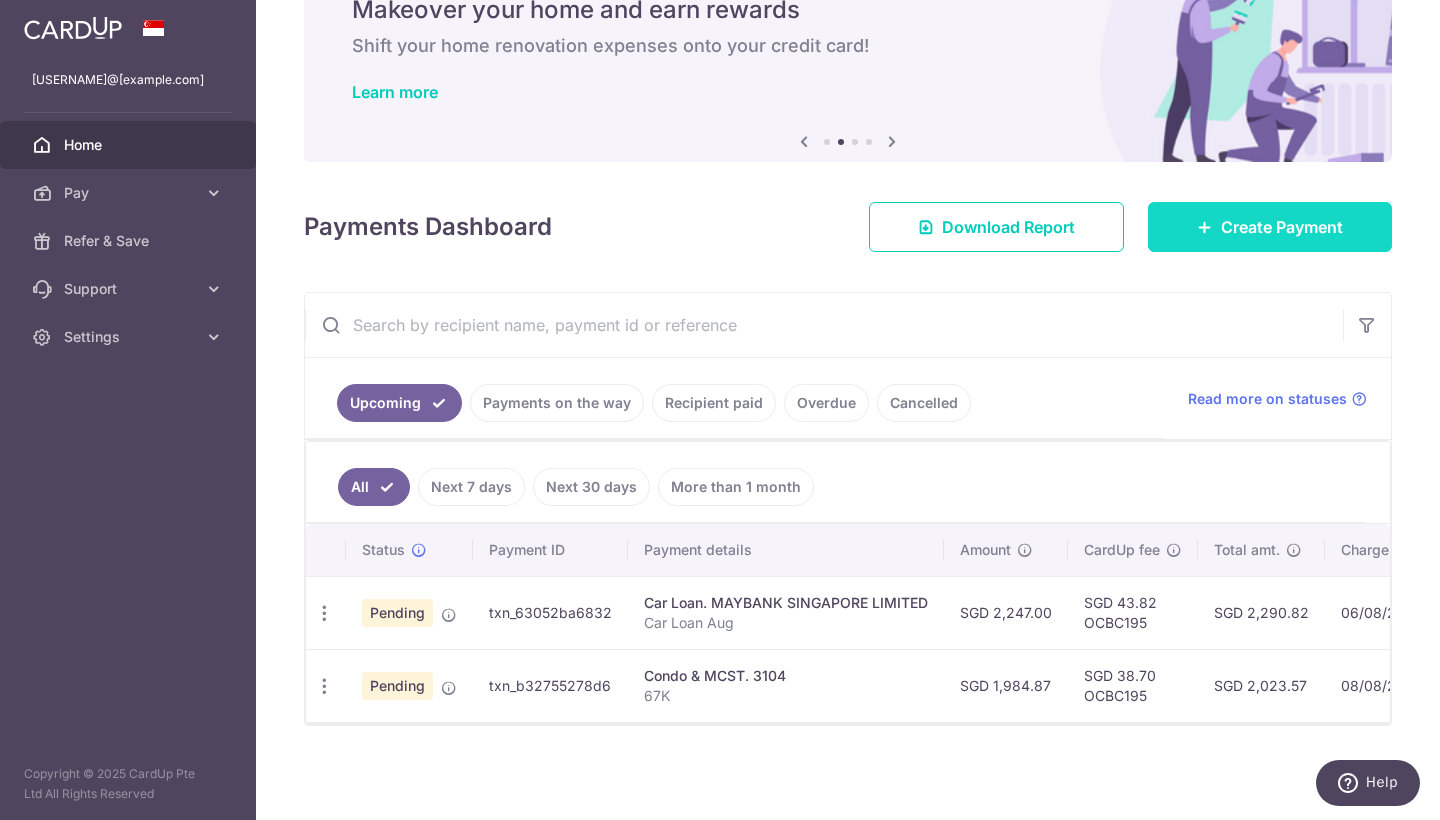 click on "Create Payment" at bounding box center [1282, 227] 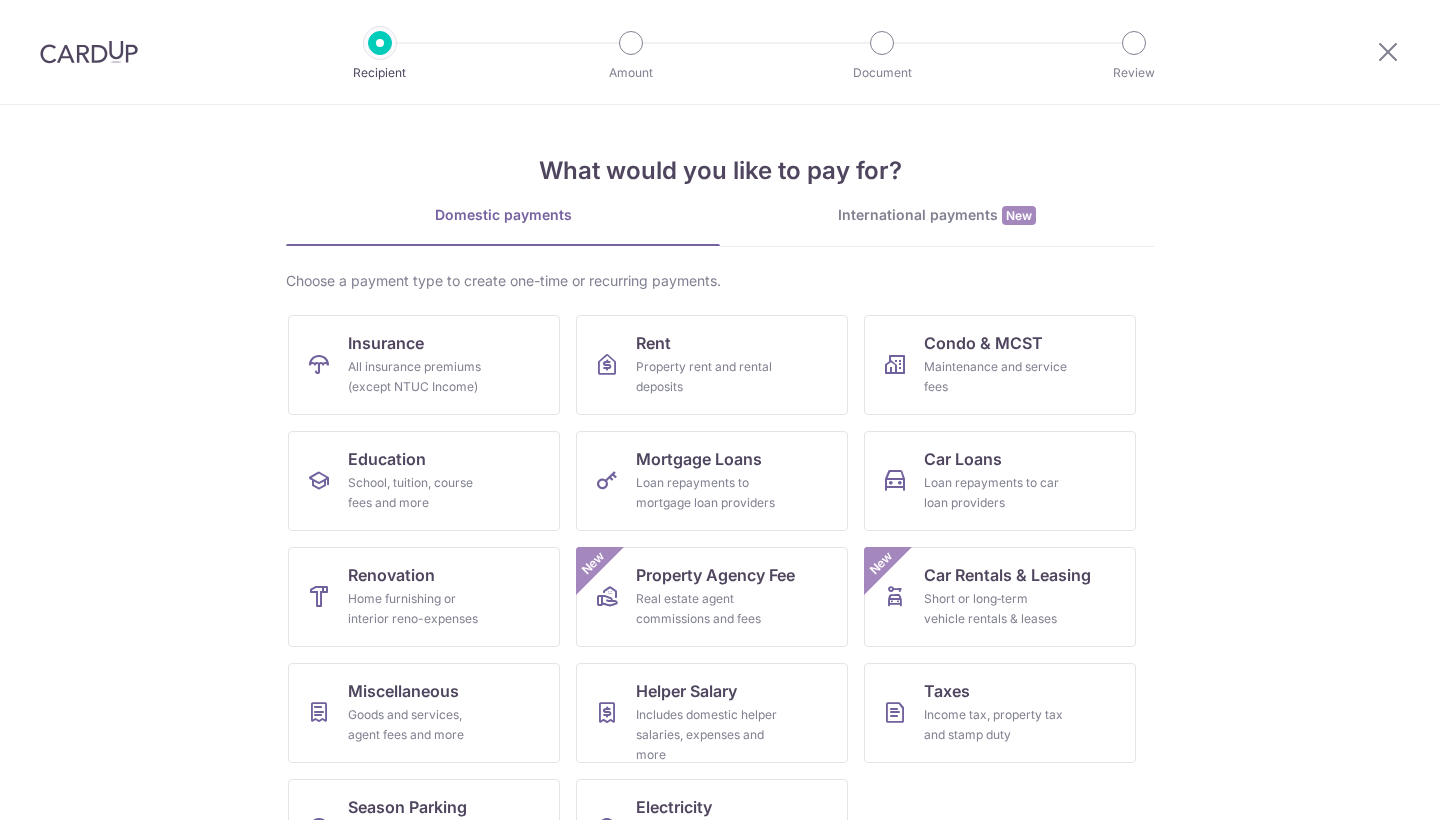 scroll, scrollTop: 0, scrollLeft: 0, axis: both 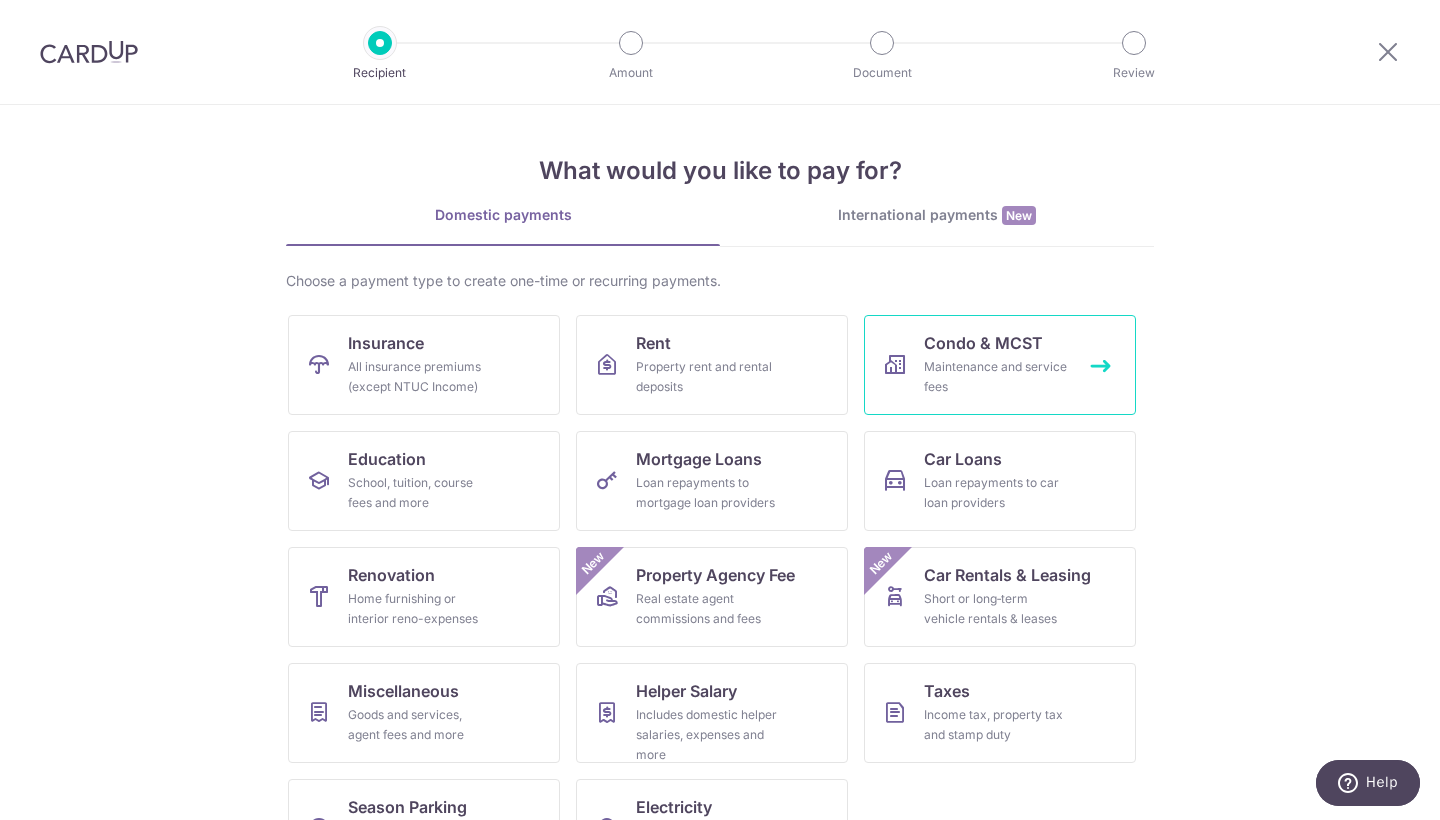 click on "Condo & MCST Maintenance and service fees" at bounding box center [1000, 365] 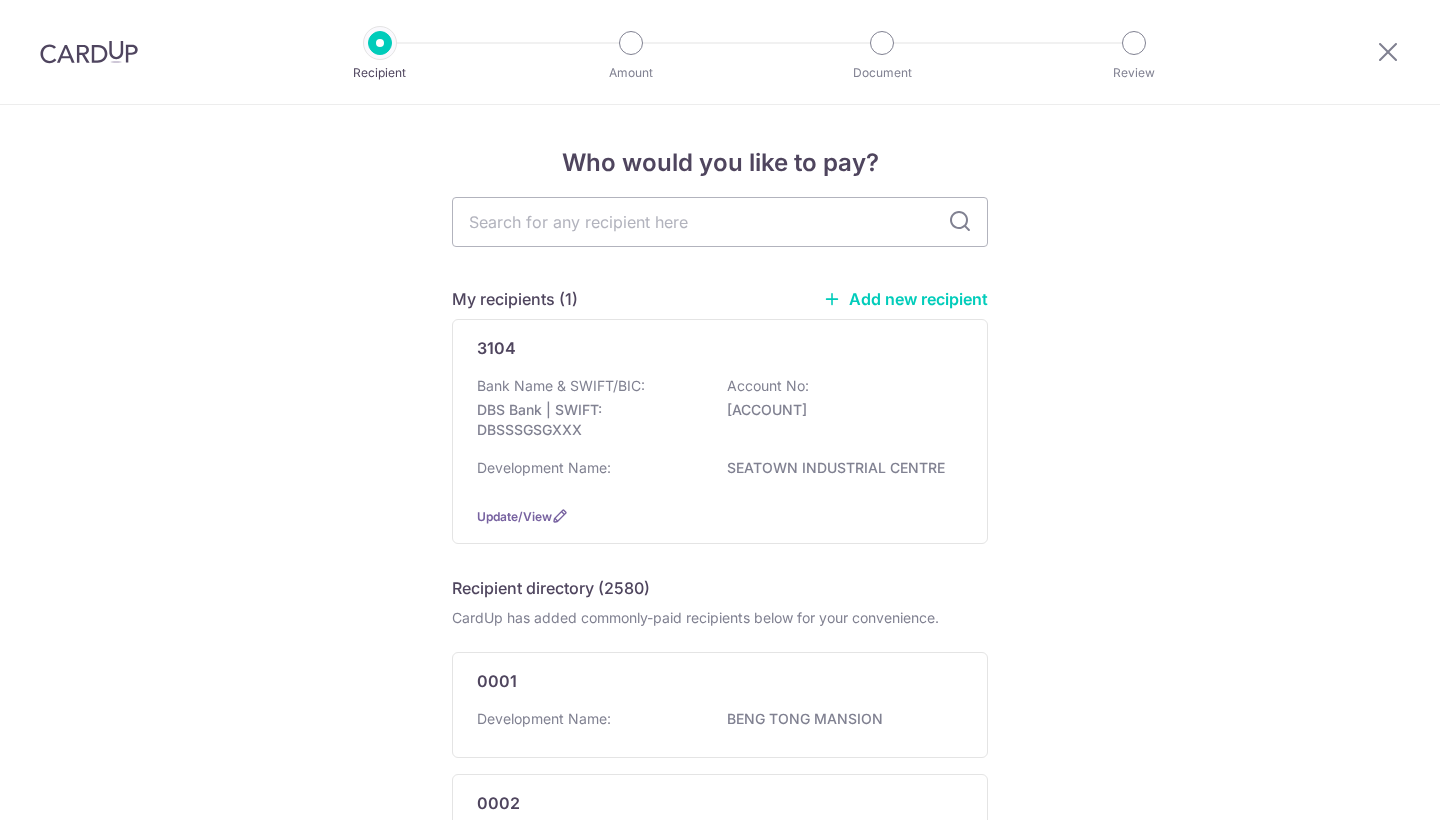 scroll, scrollTop: 0, scrollLeft: 0, axis: both 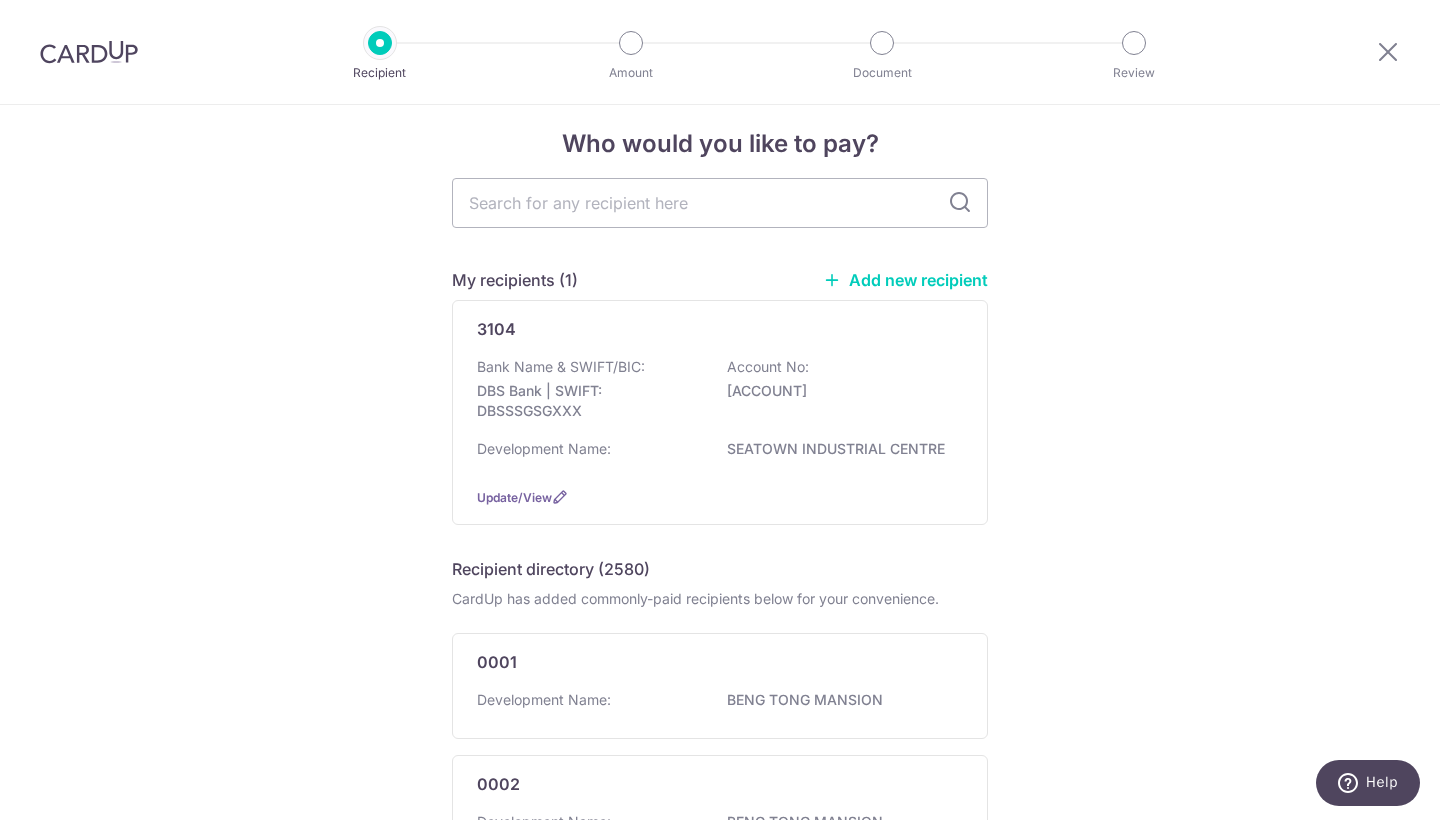 click at bounding box center [89, 52] 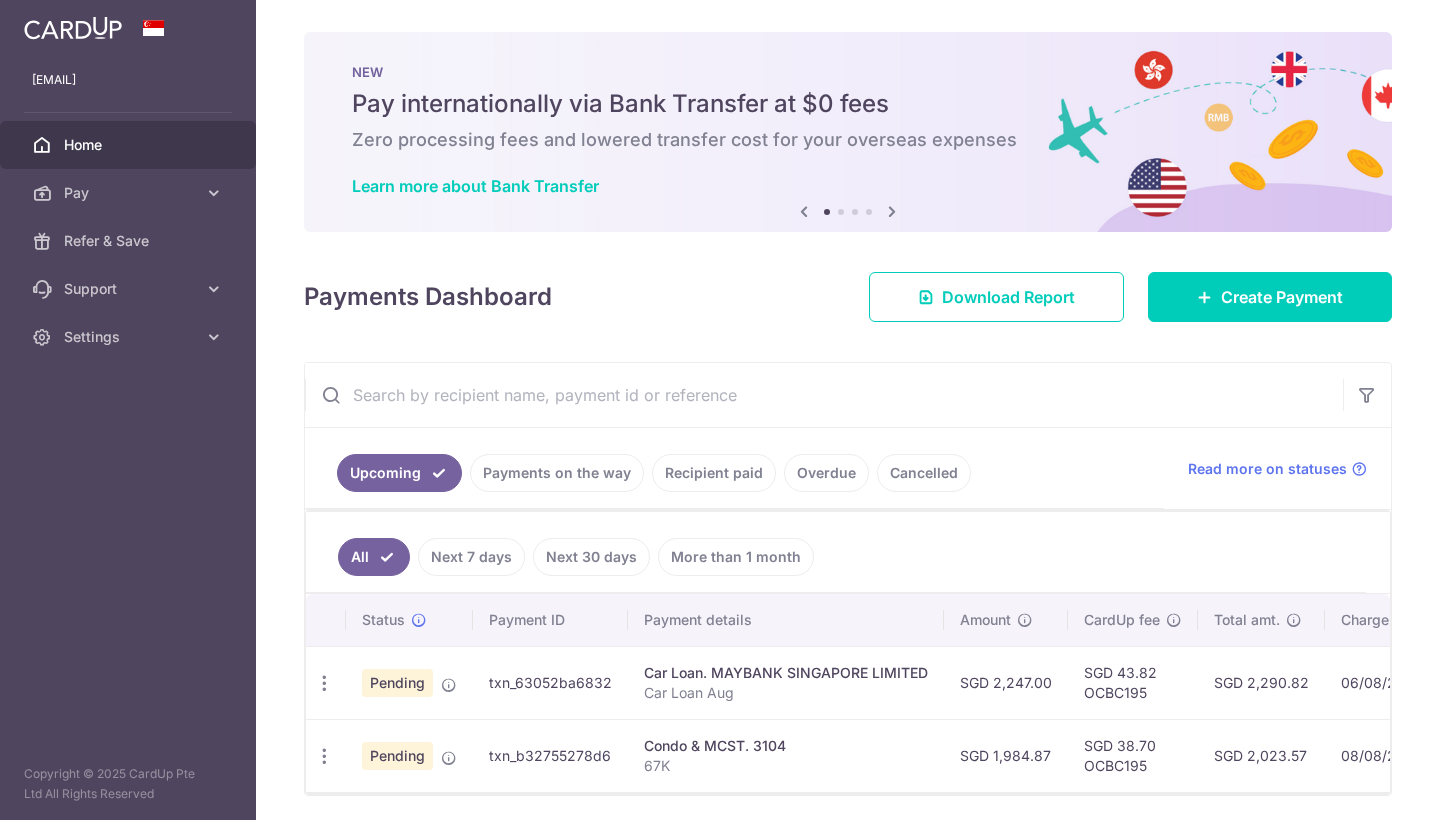scroll, scrollTop: 0, scrollLeft: 0, axis: both 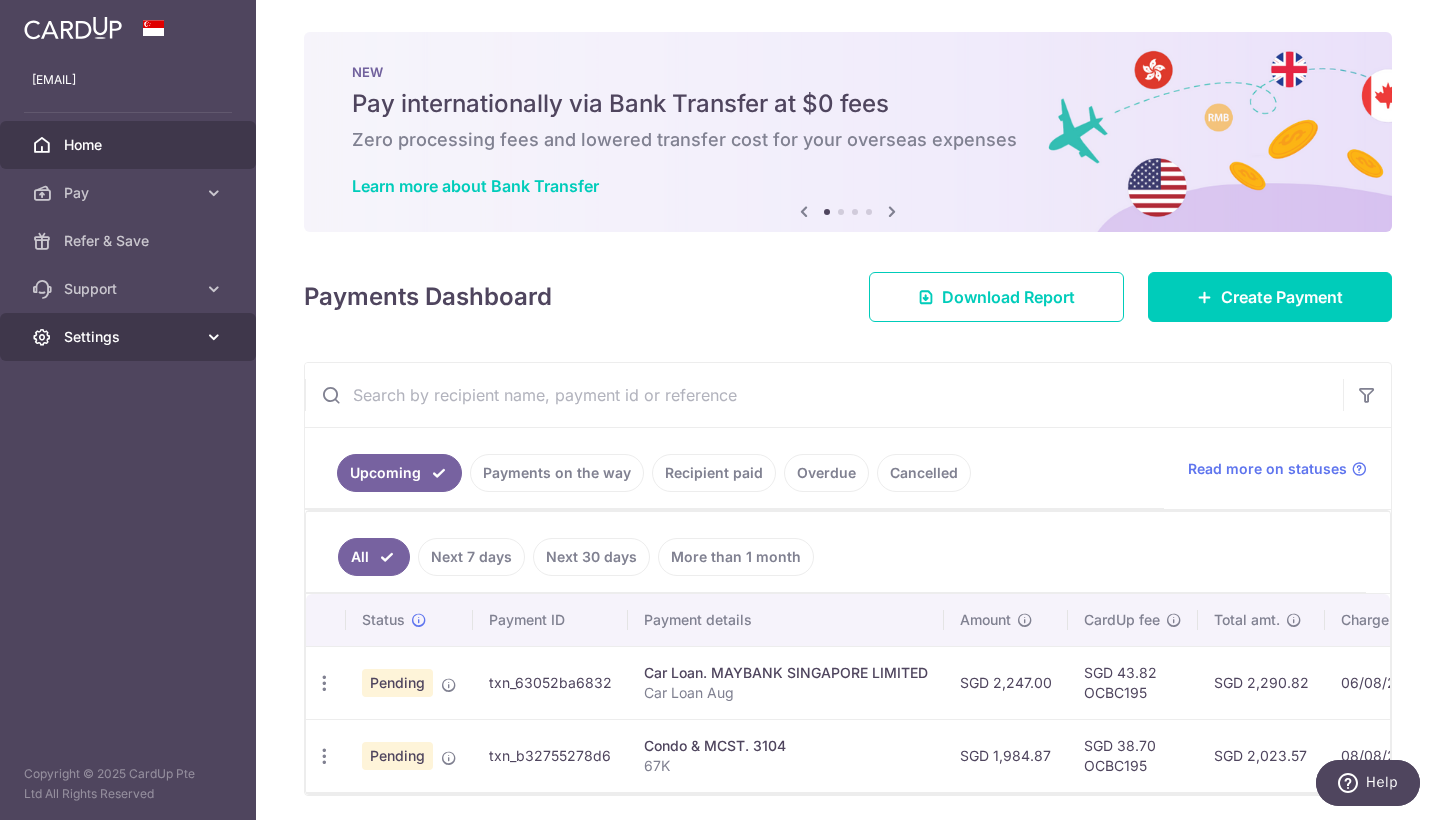 click on "Settings" at bounding box center (130, 337) 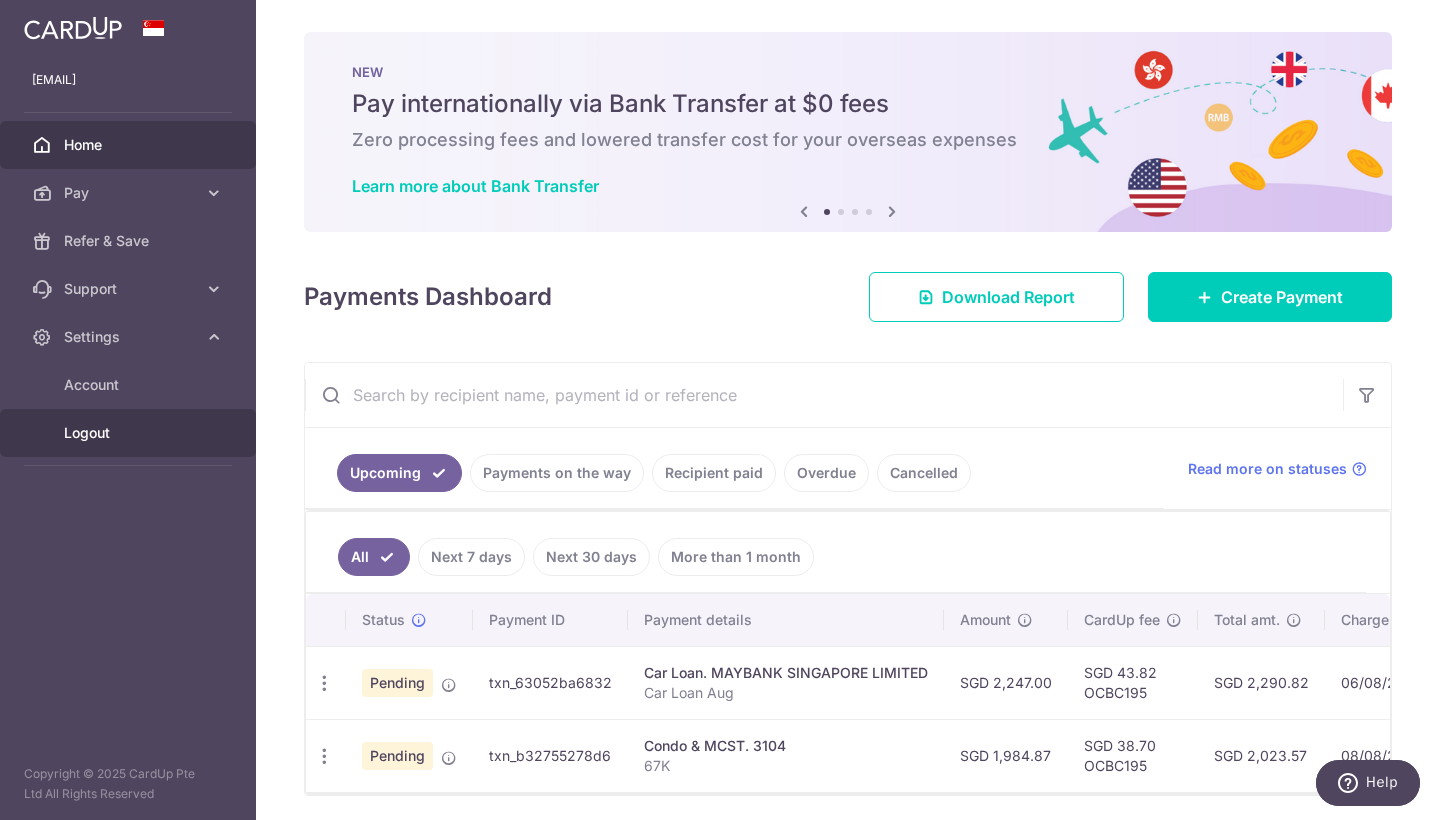 click on "Logout" at bounding box center (128, 433) 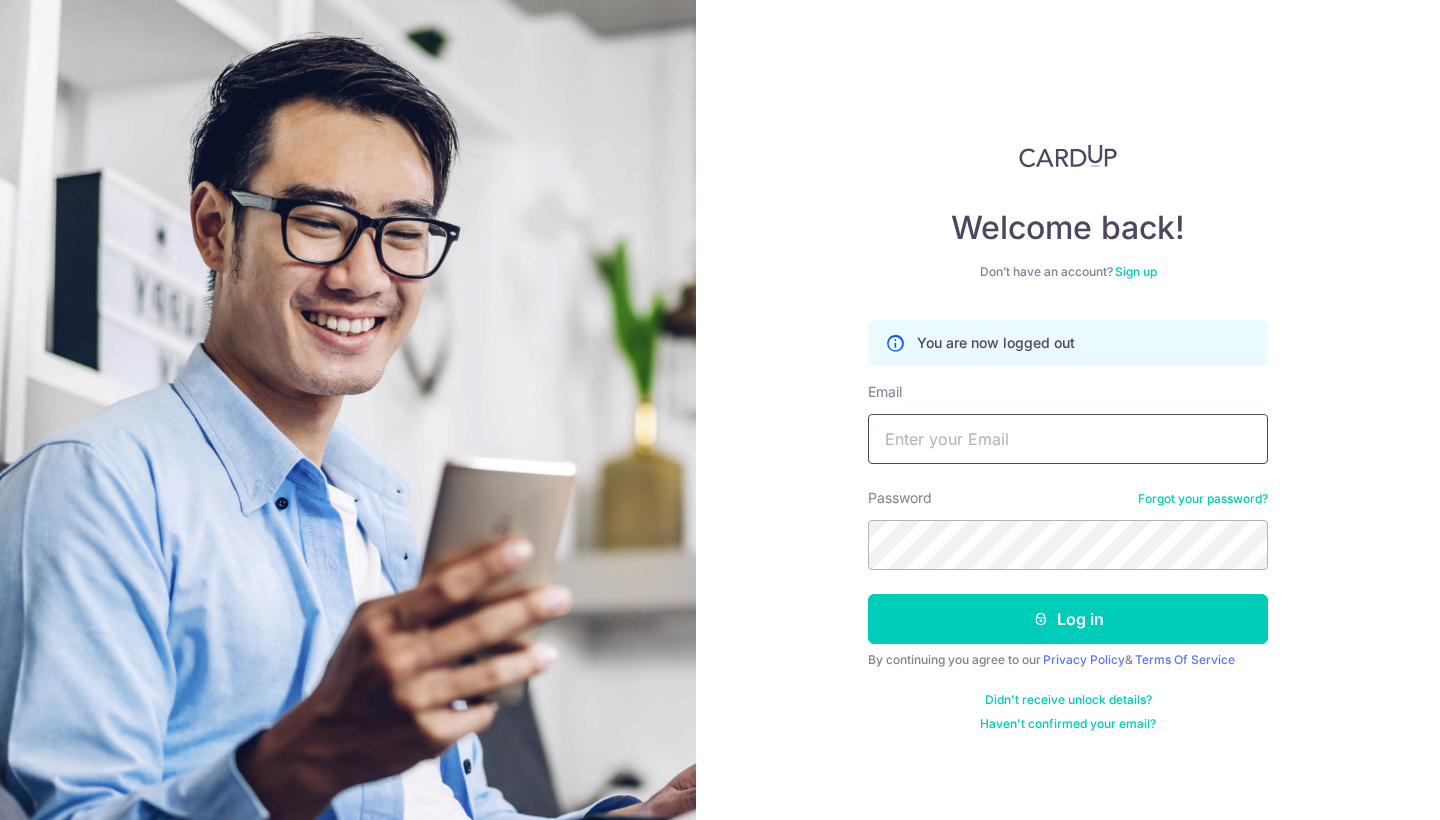 scroll, scrollTop: 0, scrollLeft: 0, axis: both 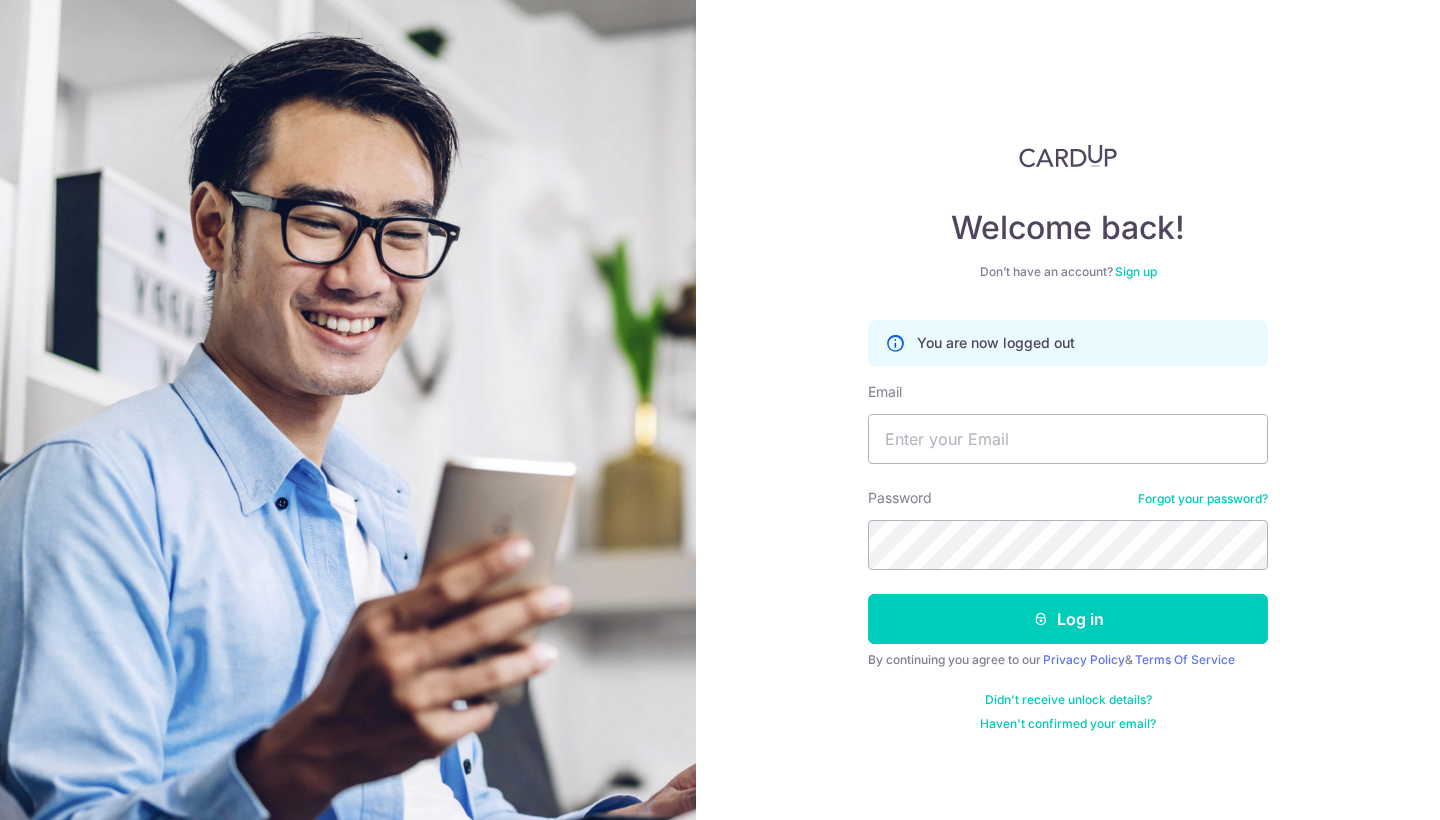 click on "Welcome back!
Don’t have an account?  Sign up
You are now logged out
Email
Password
Forgot your password?
Log in
By continuing you agree to our
Privacy Policy
&  Terms Of Service
Didn't receive unlock details?
Haven't confirmed your email?" at bounding box center (1068, 410) 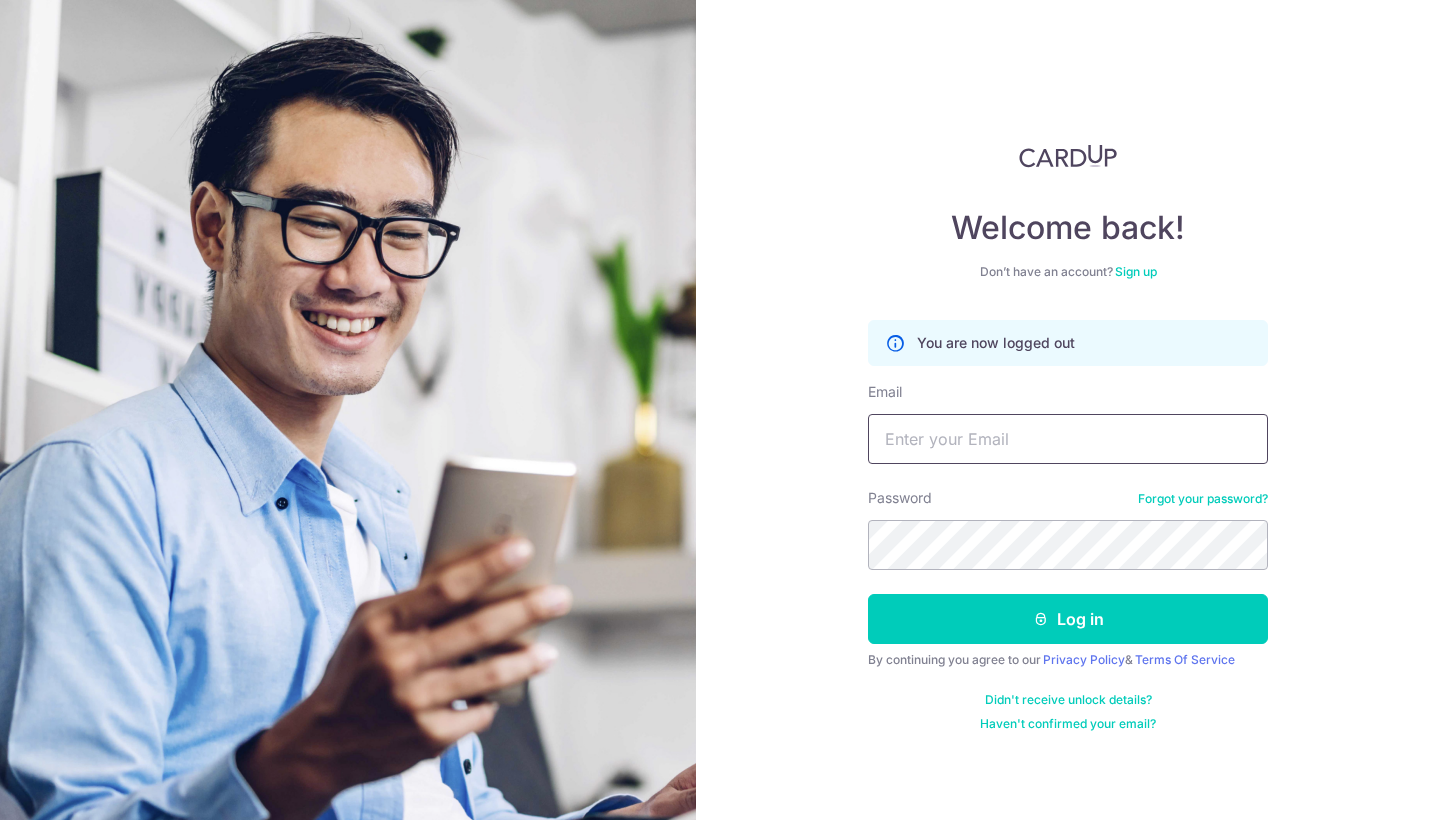 click on "Email" at bounding box center [1068, 439] 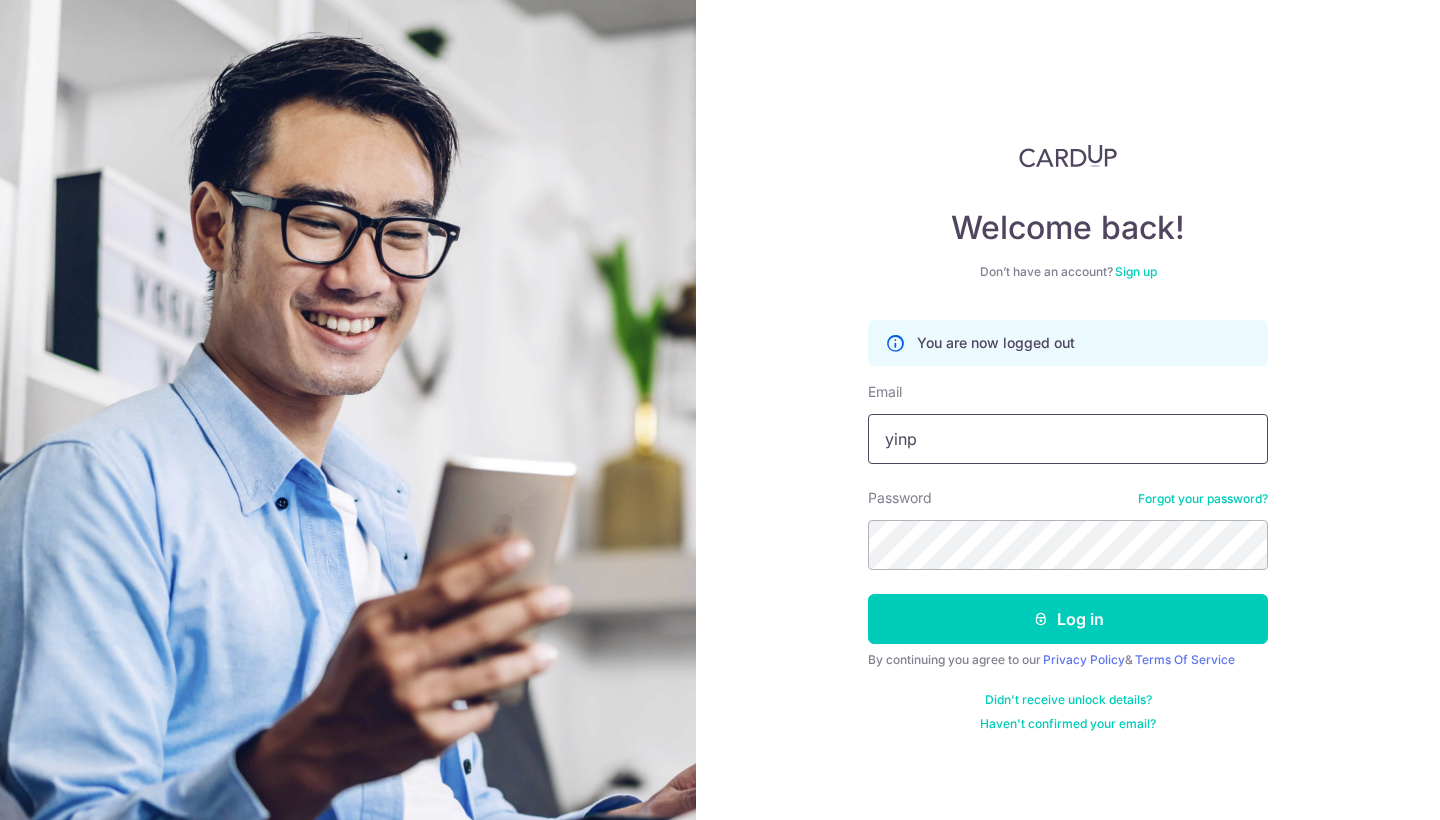 type on "Yinps95@gmail.com" 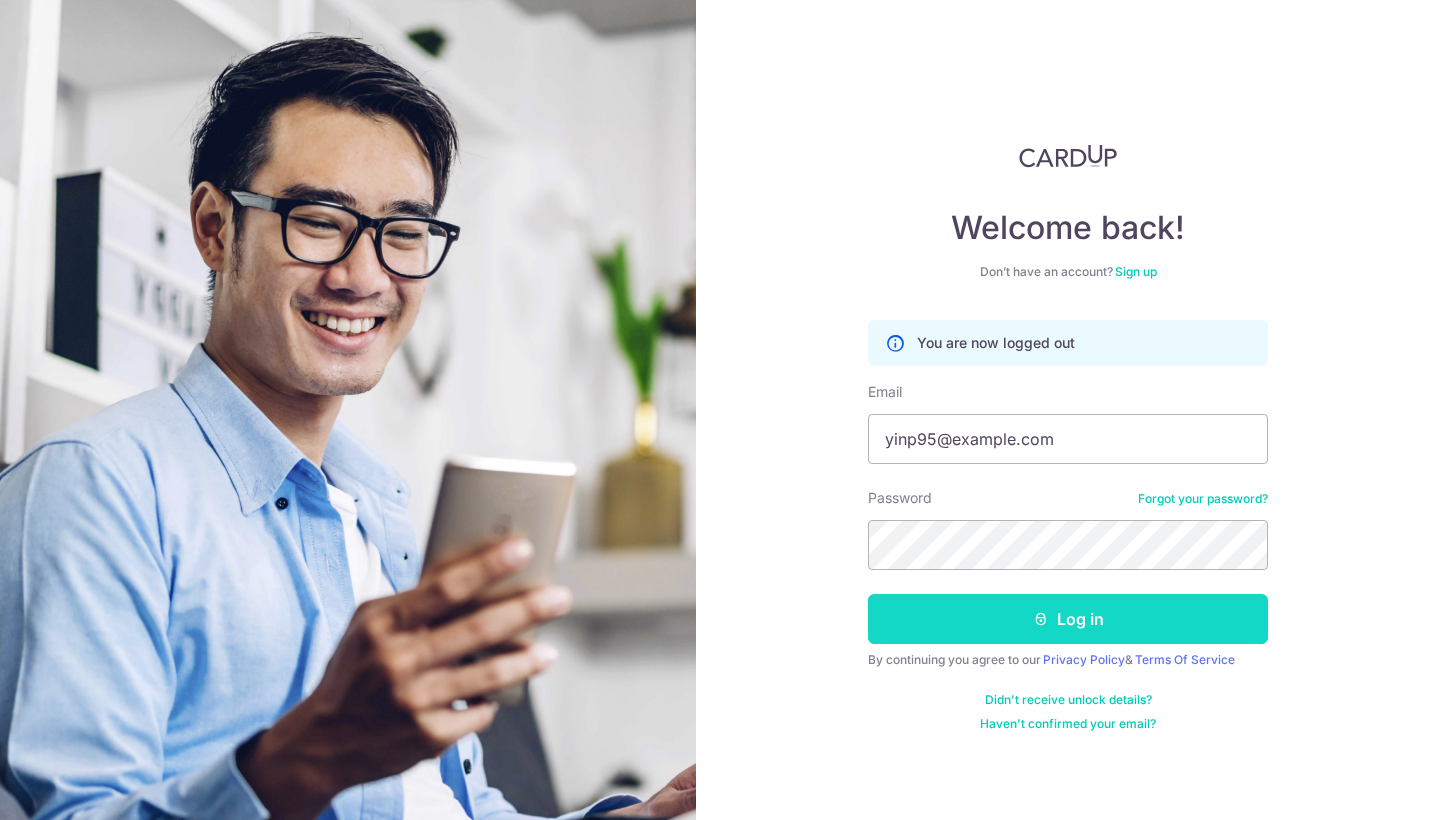 click on "Log in" at bounding box center (1068, 619) 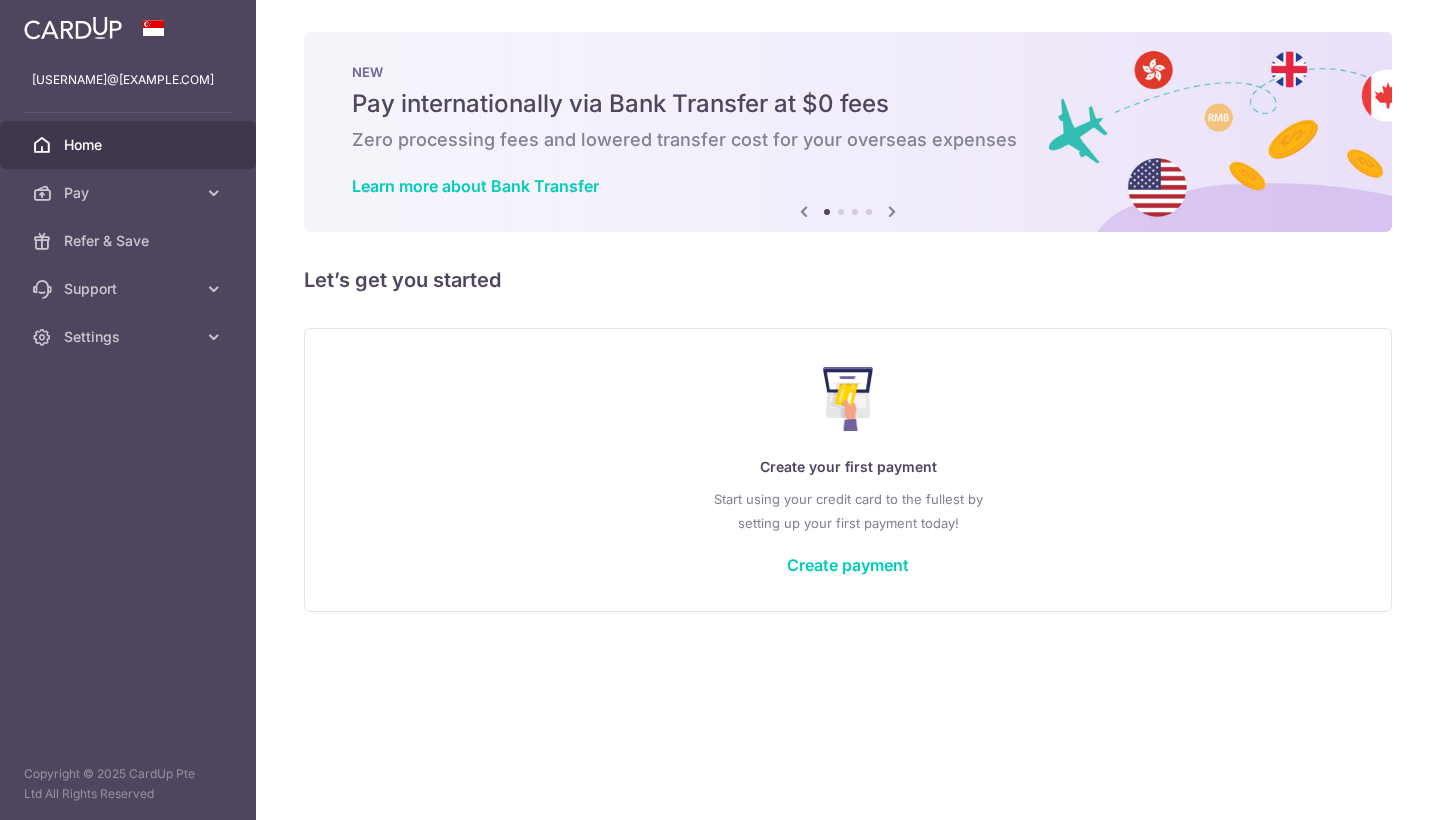 scroll, scrollTop: 0, scrollLeft: 0, axis: both 